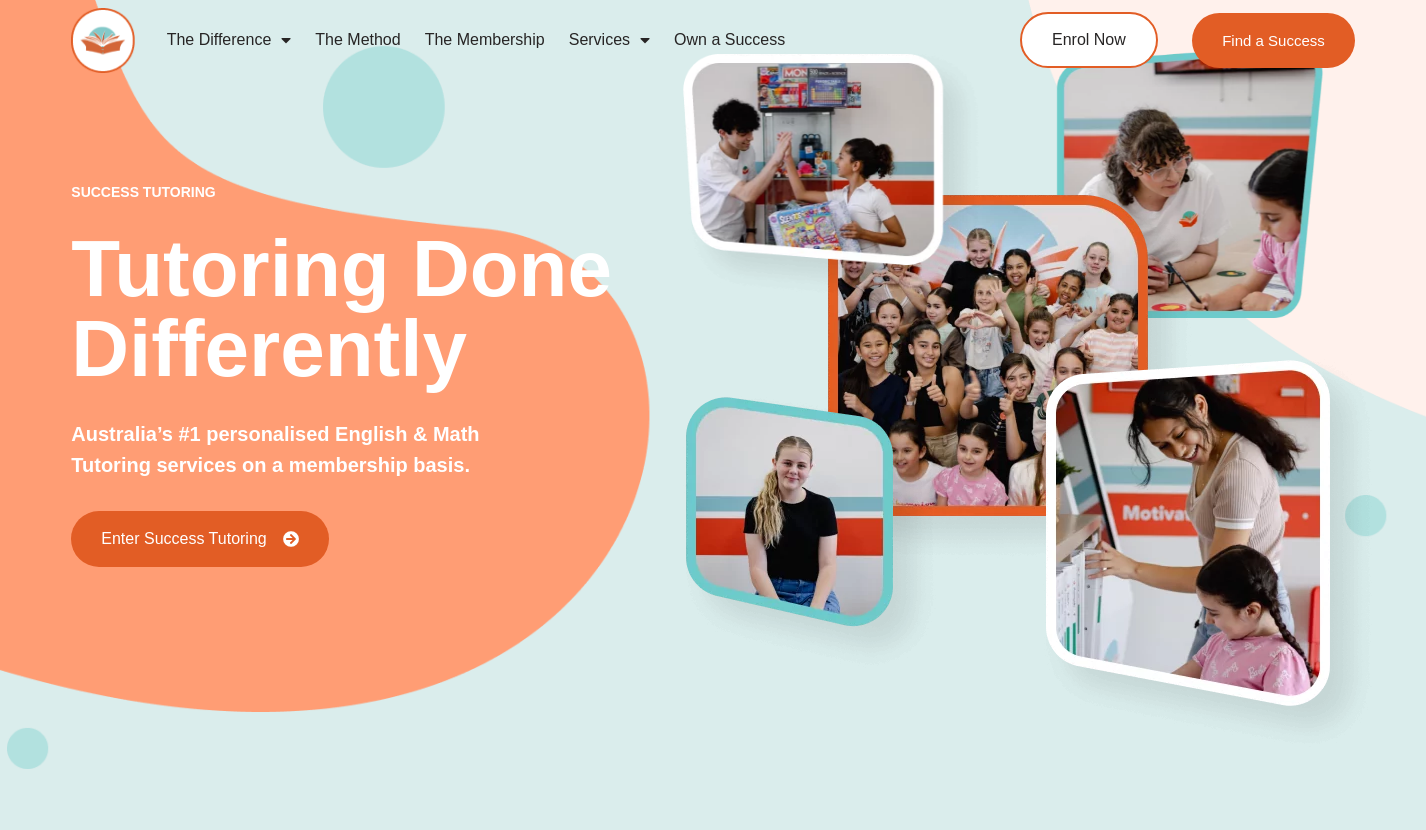 scroll, scrollTop: 0, scrollLeft: 0, axis: both 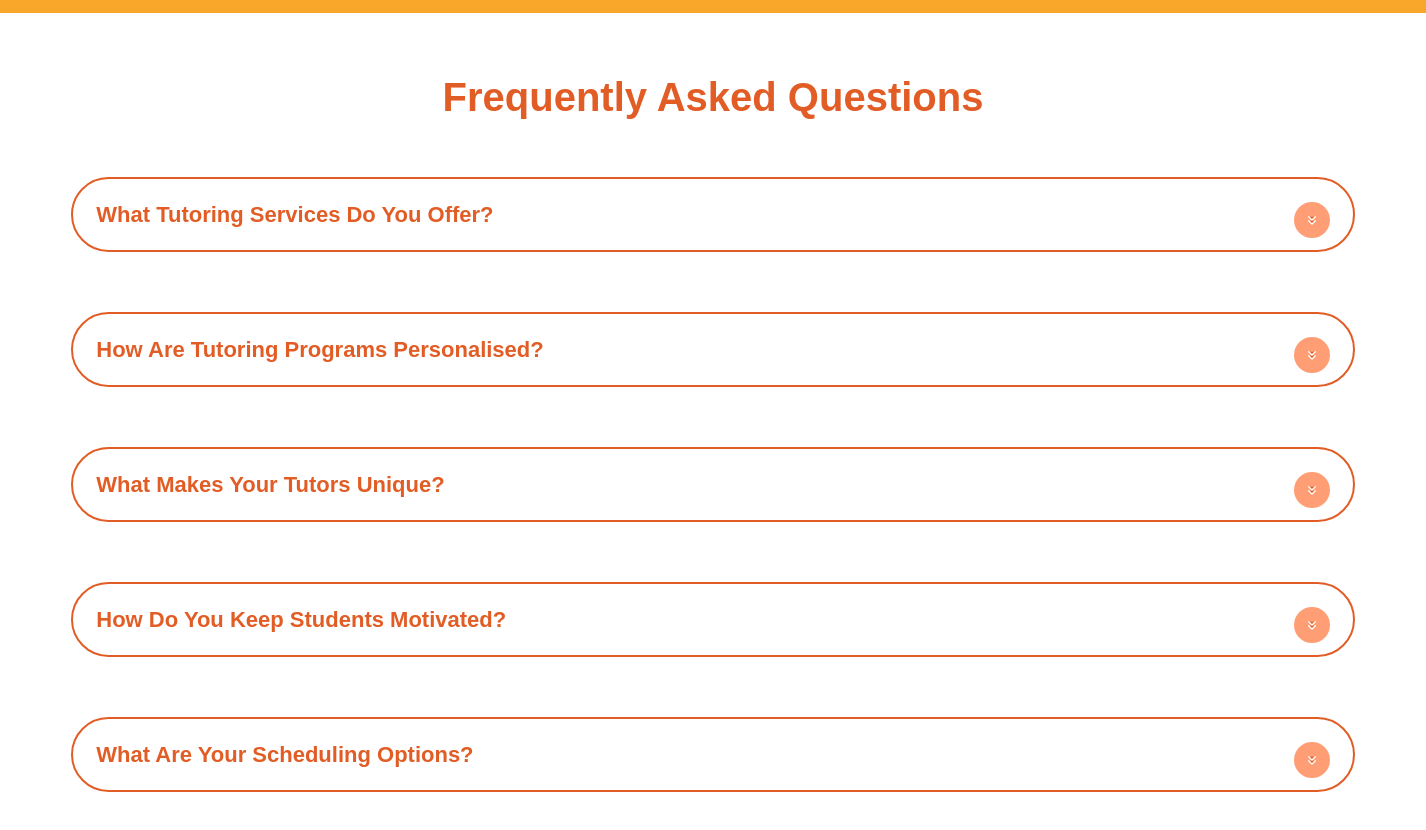 click 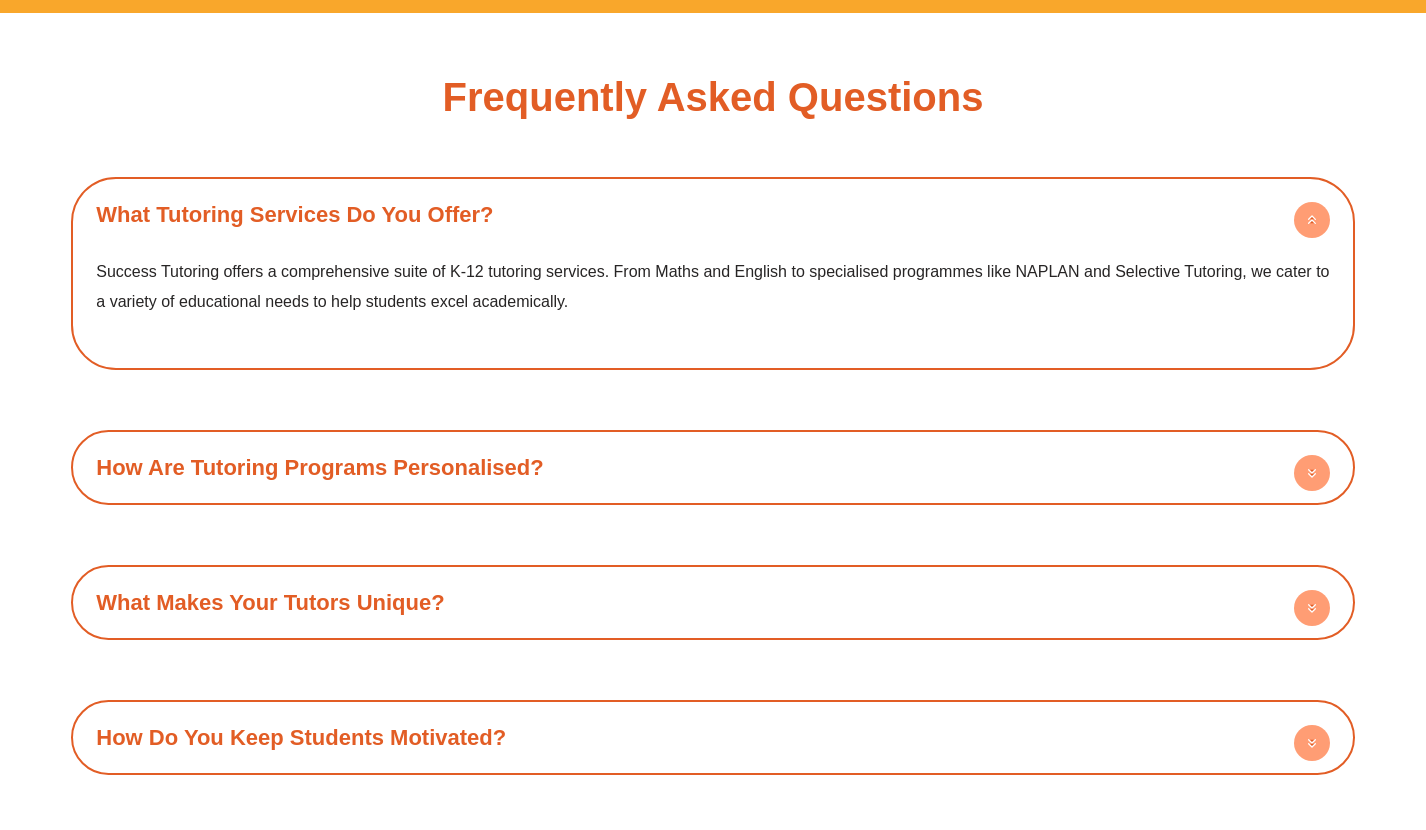 click 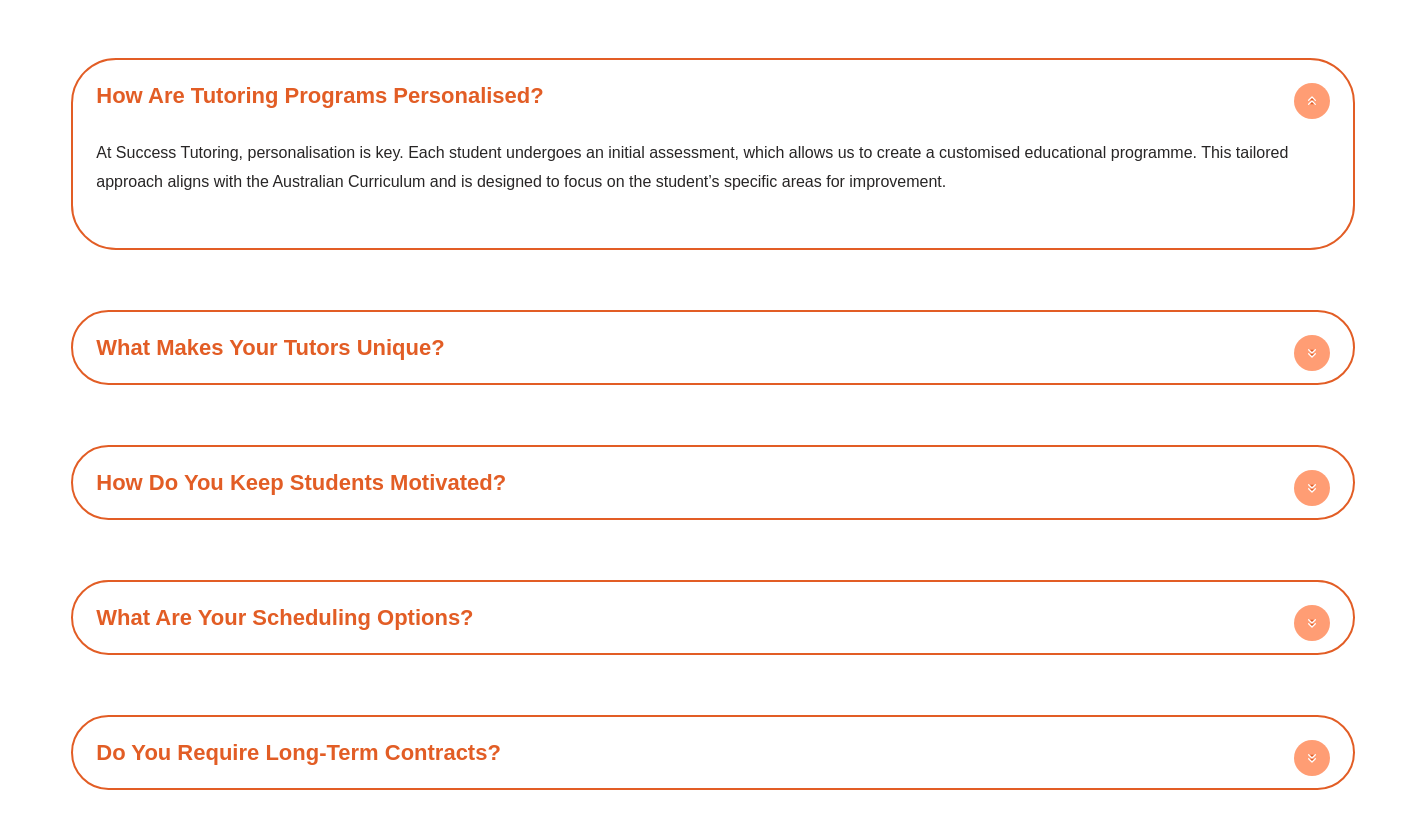 scroll, scrollTop: 7038, scrollLeft: 0, axis: vertical 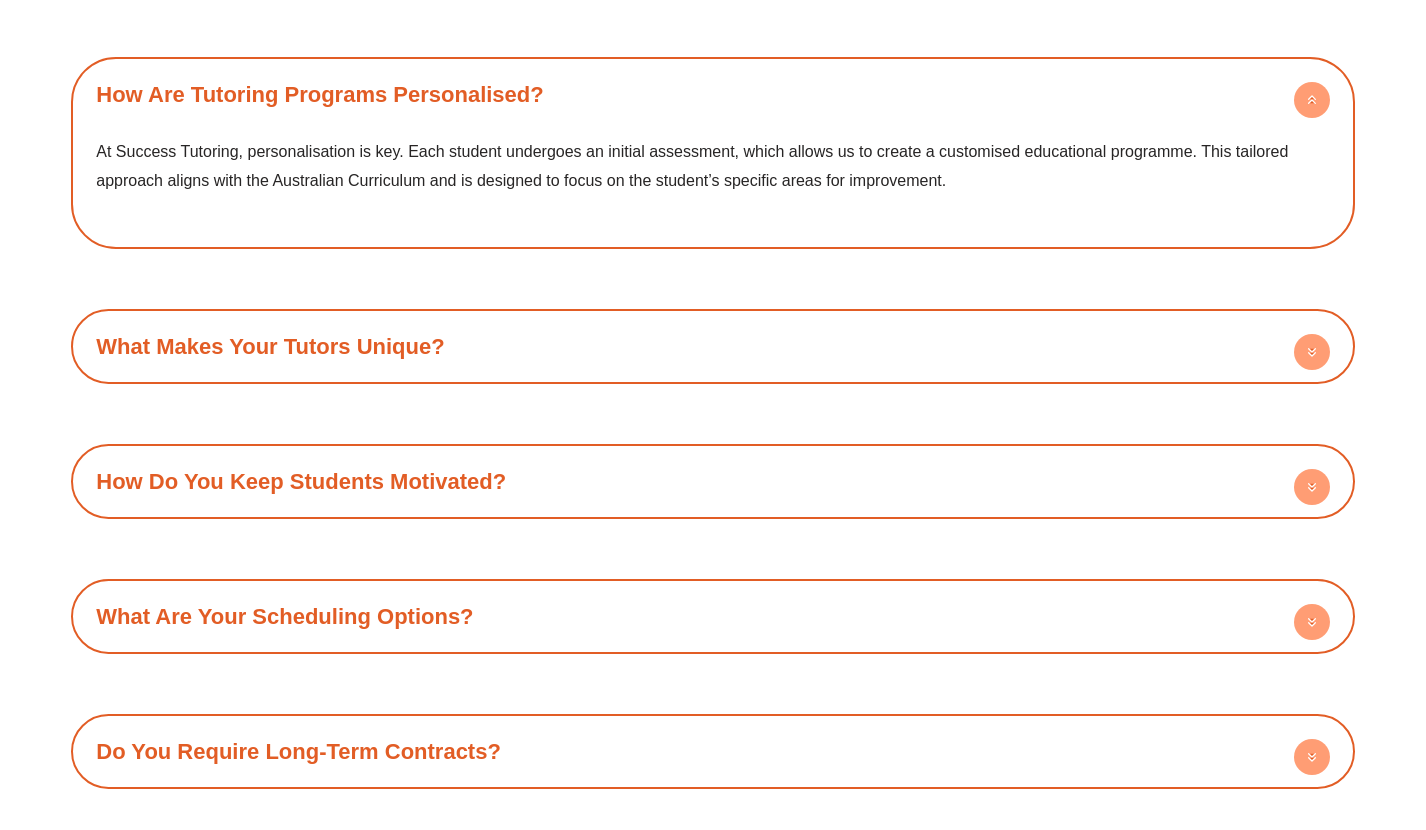 click on "What Makes Your Tutors Unique?" at bounding box center [712, 346] 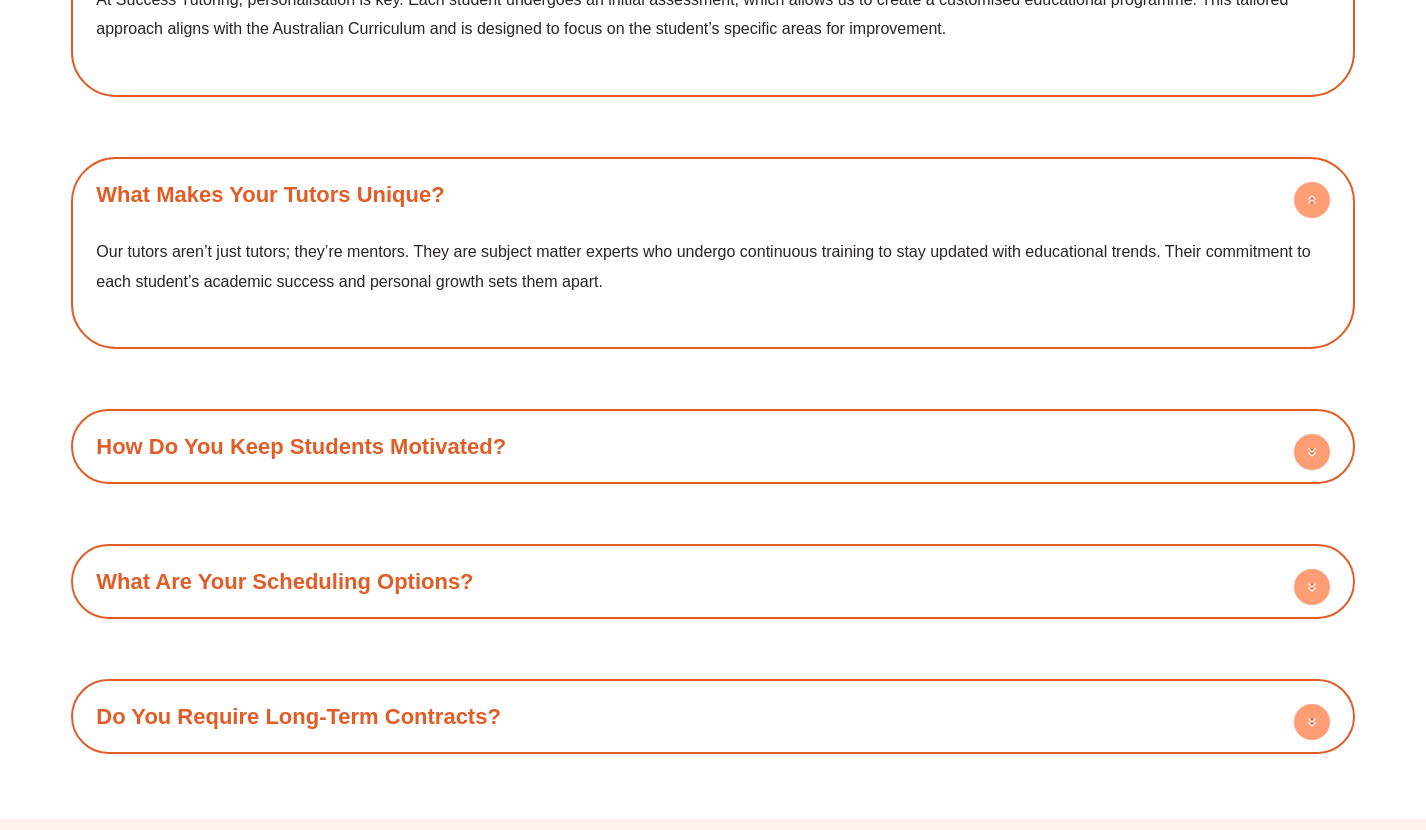 scroll, scrollTop: 7209, scrollLeft: 0, axis: vertical 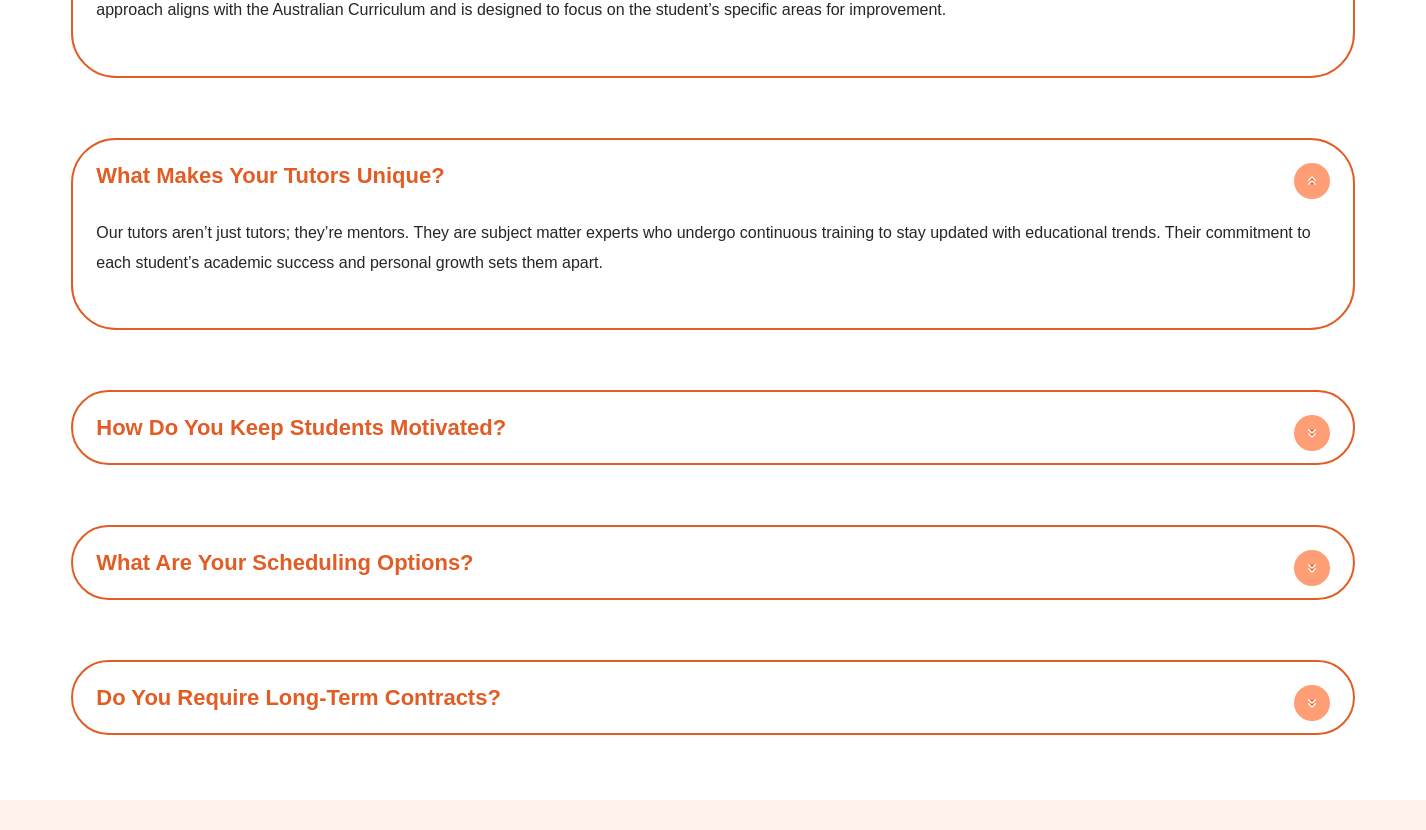 click 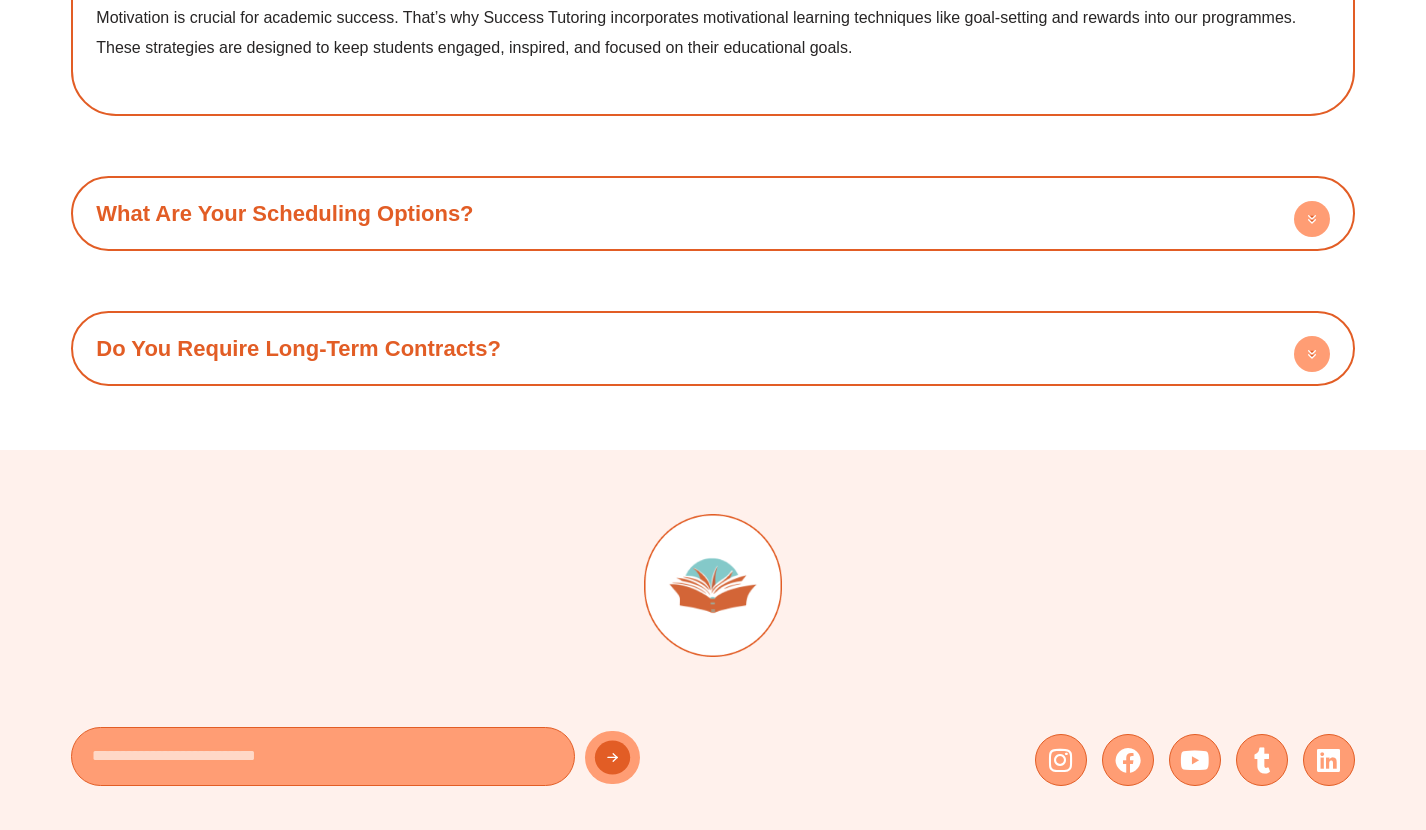 scroll, scrollTop: 7677, scrollLeft: 0, axis: vertical 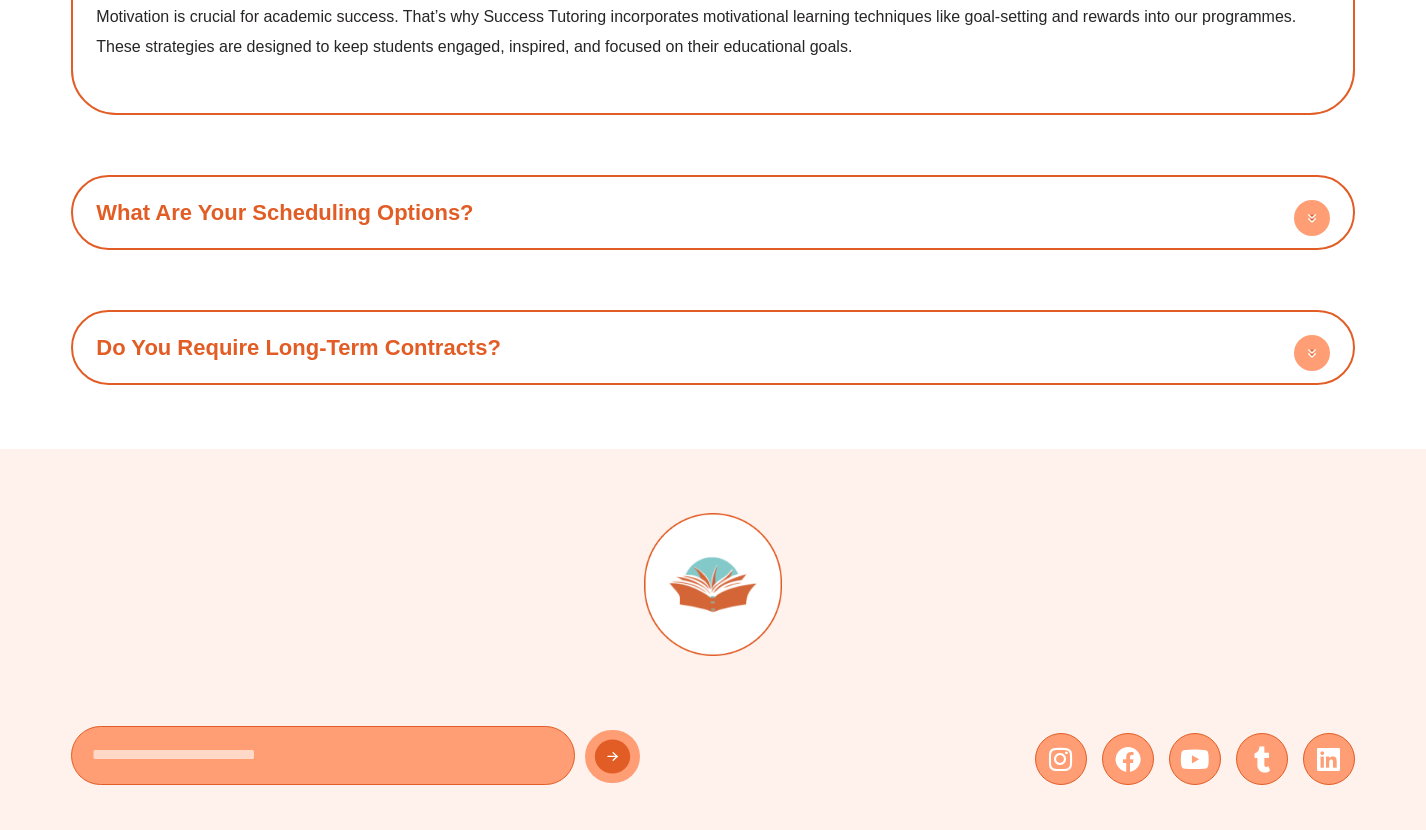 click 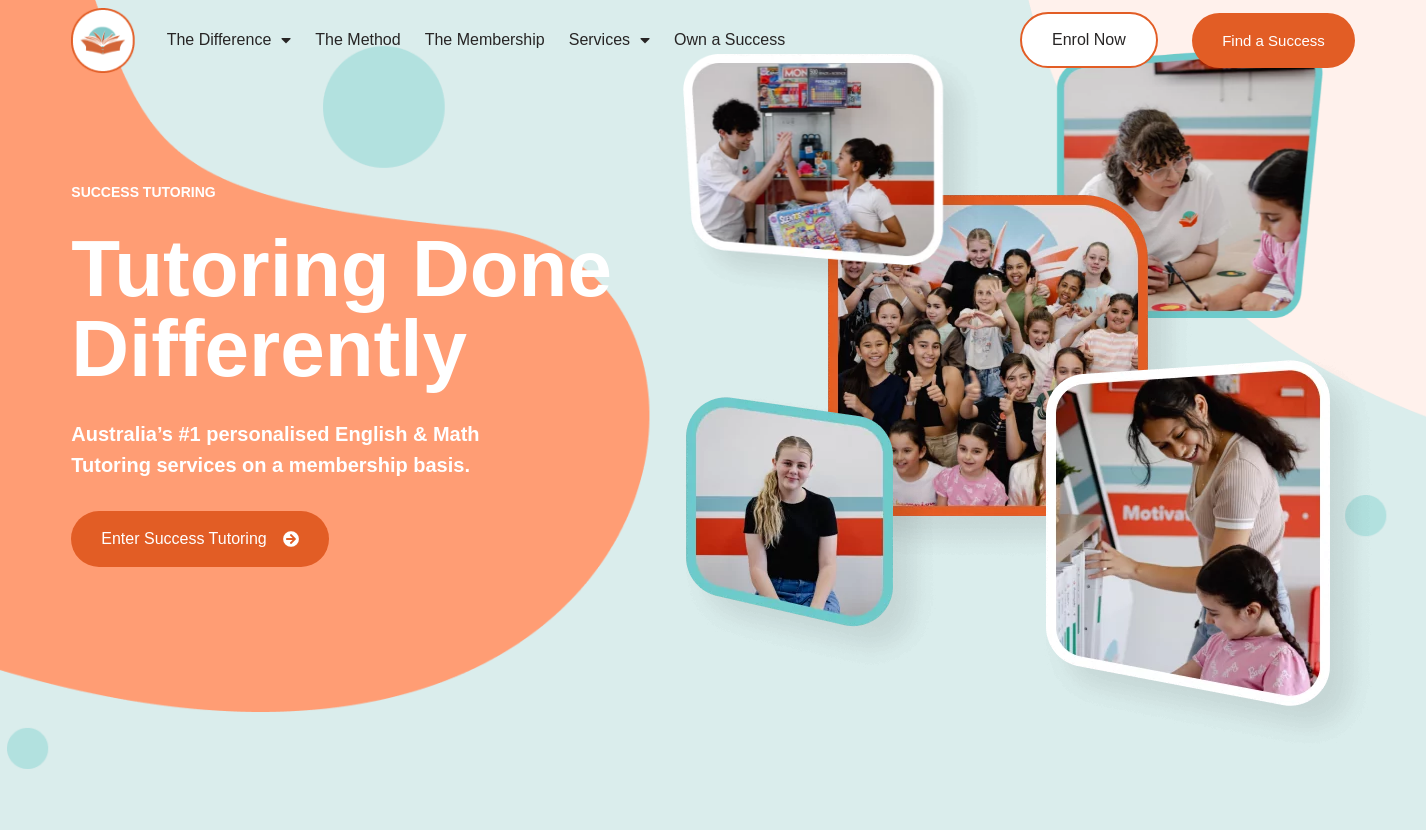 scroll, scrollTop: 0, scrollLeft: 0, axis: both 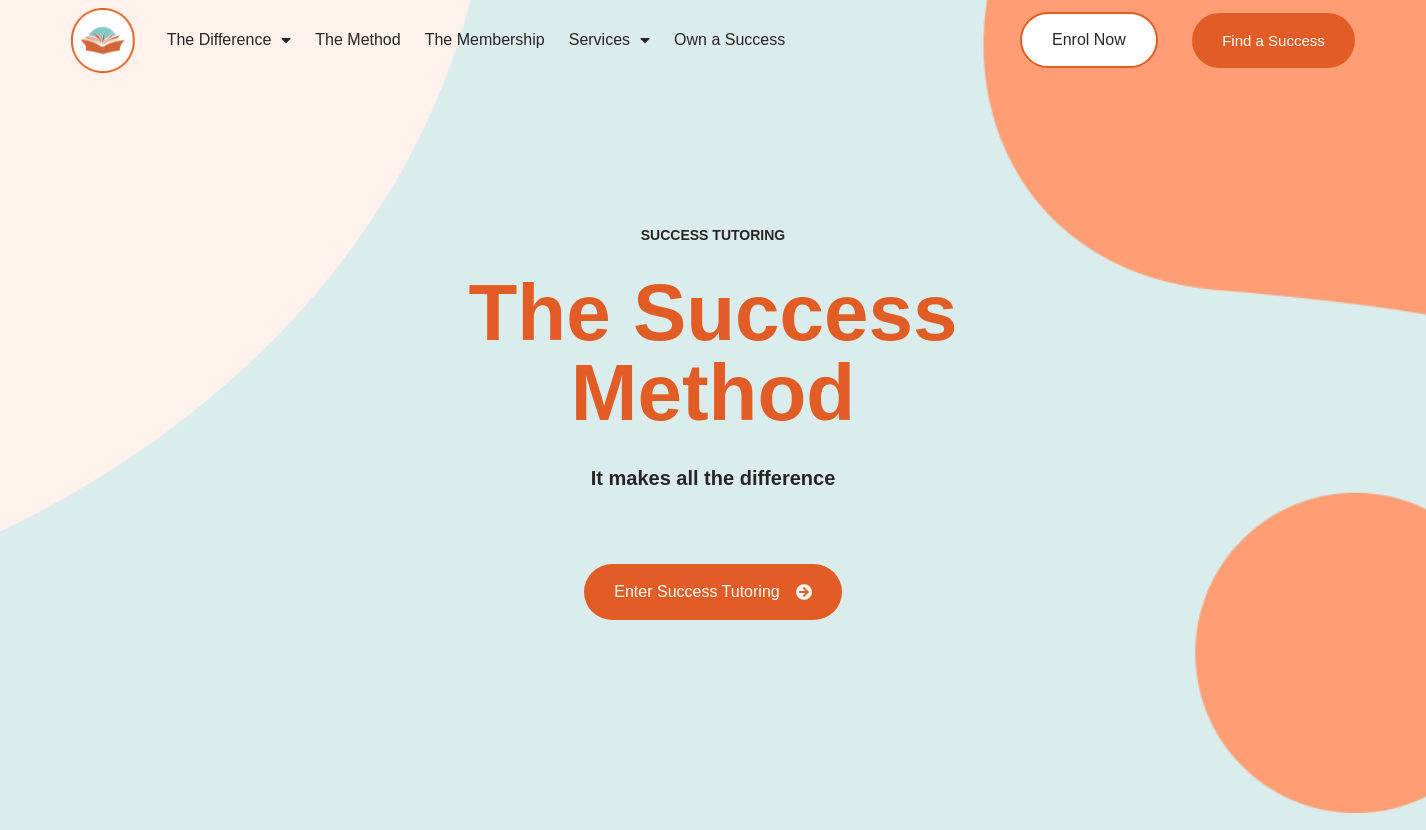 click on "The Membership" 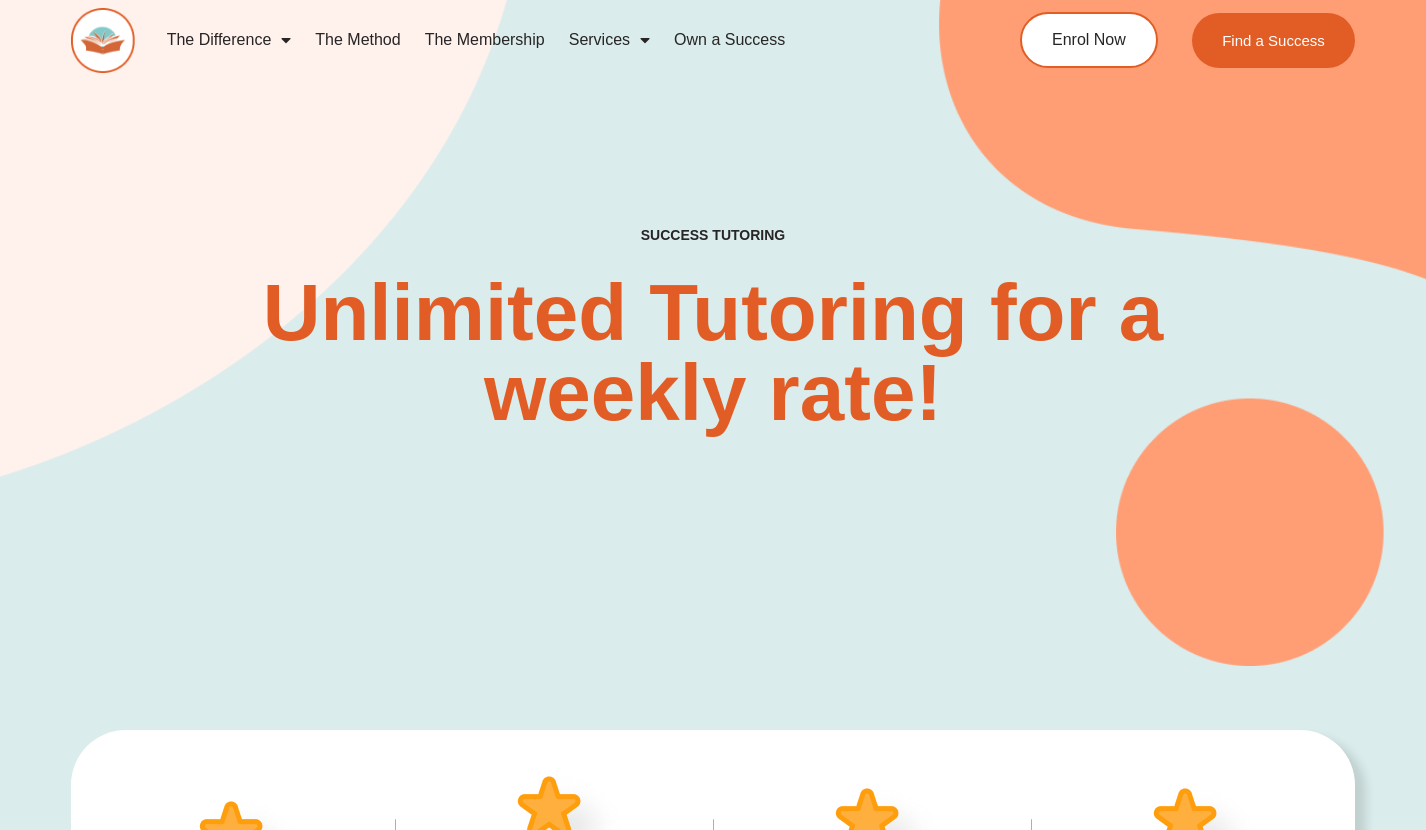 scroll, scrollTop: 49, scrollLeft: 0, axis: vertical 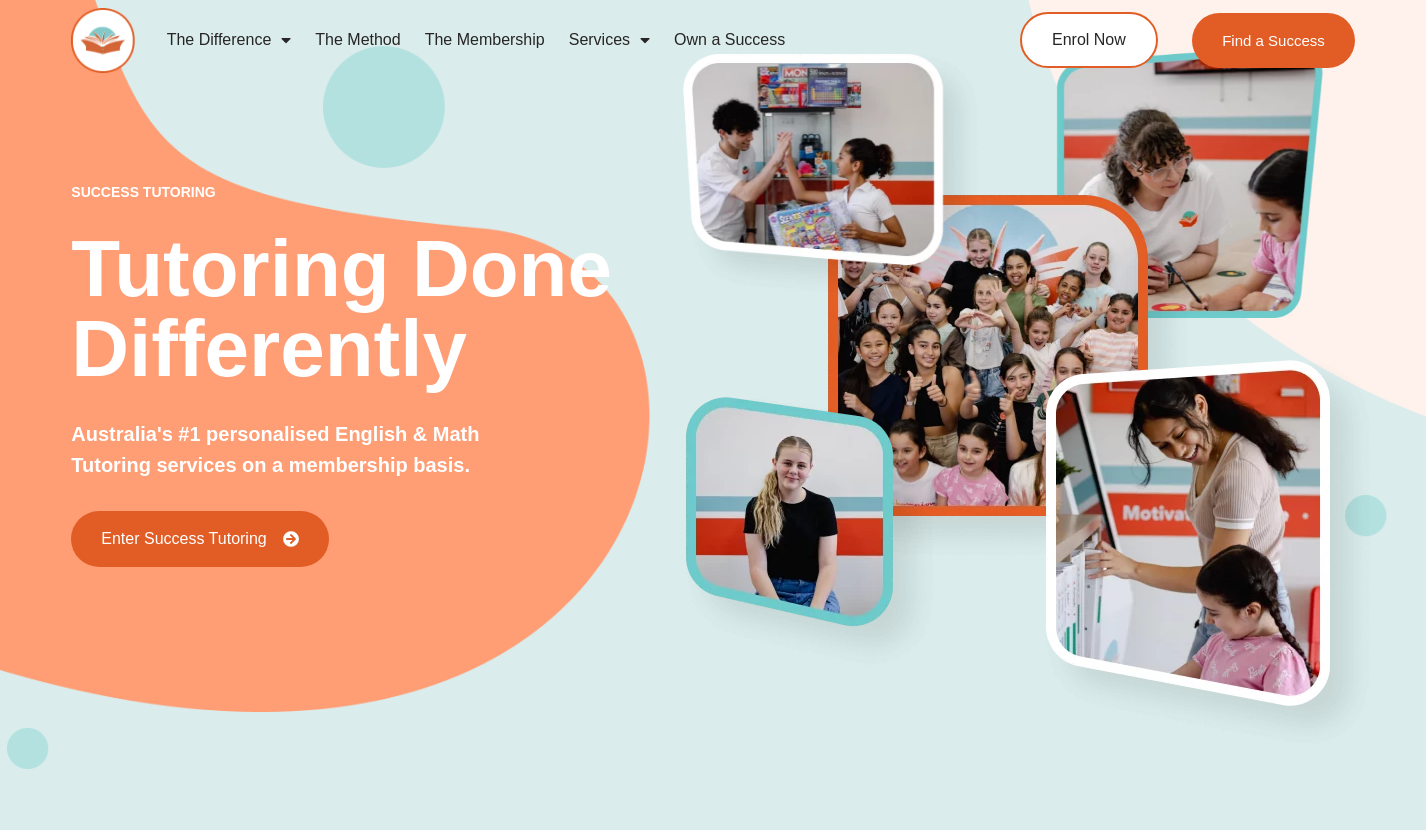 click on "The Membership" 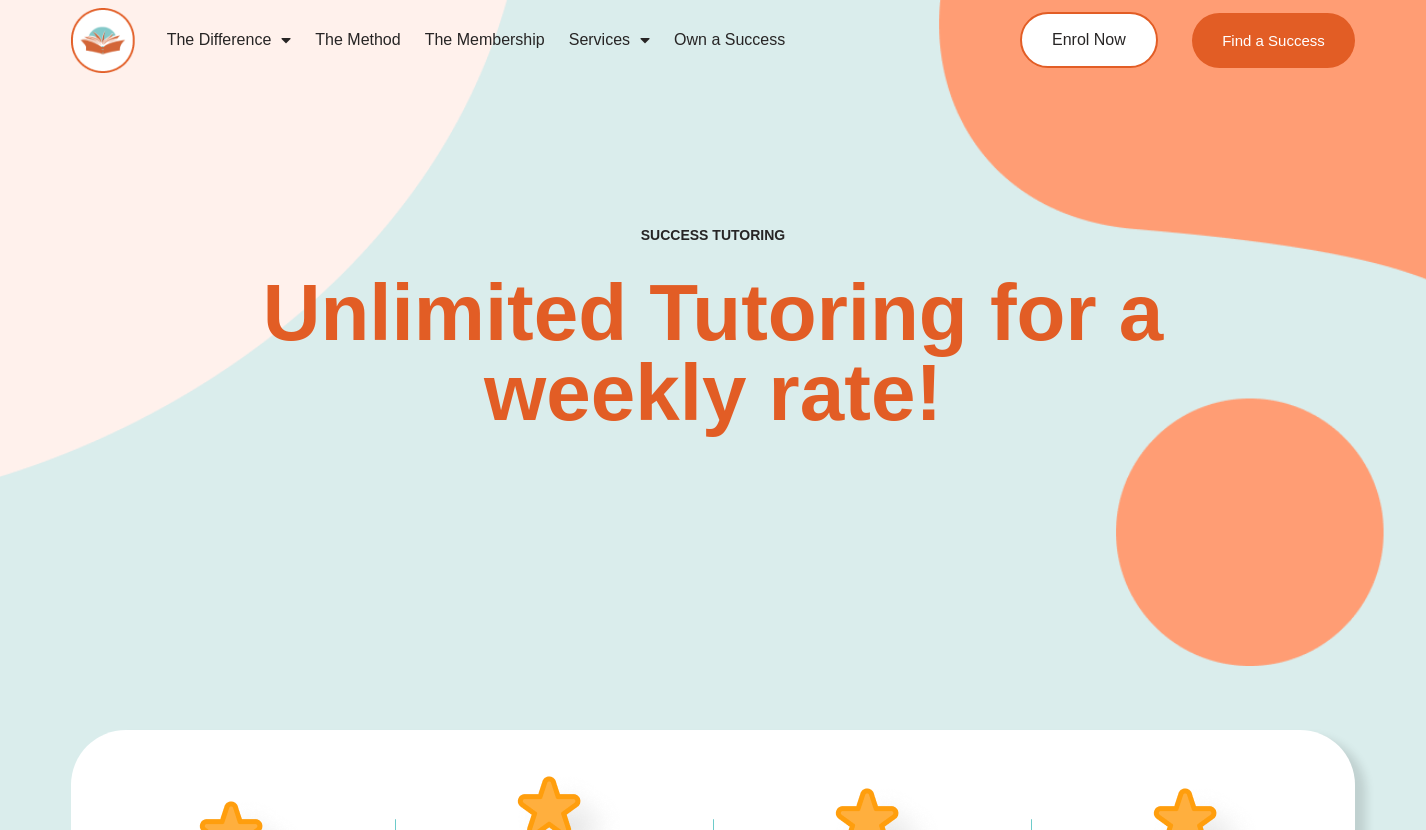scroll, scrollTop: 0, scrollLeft: 0, axis: both 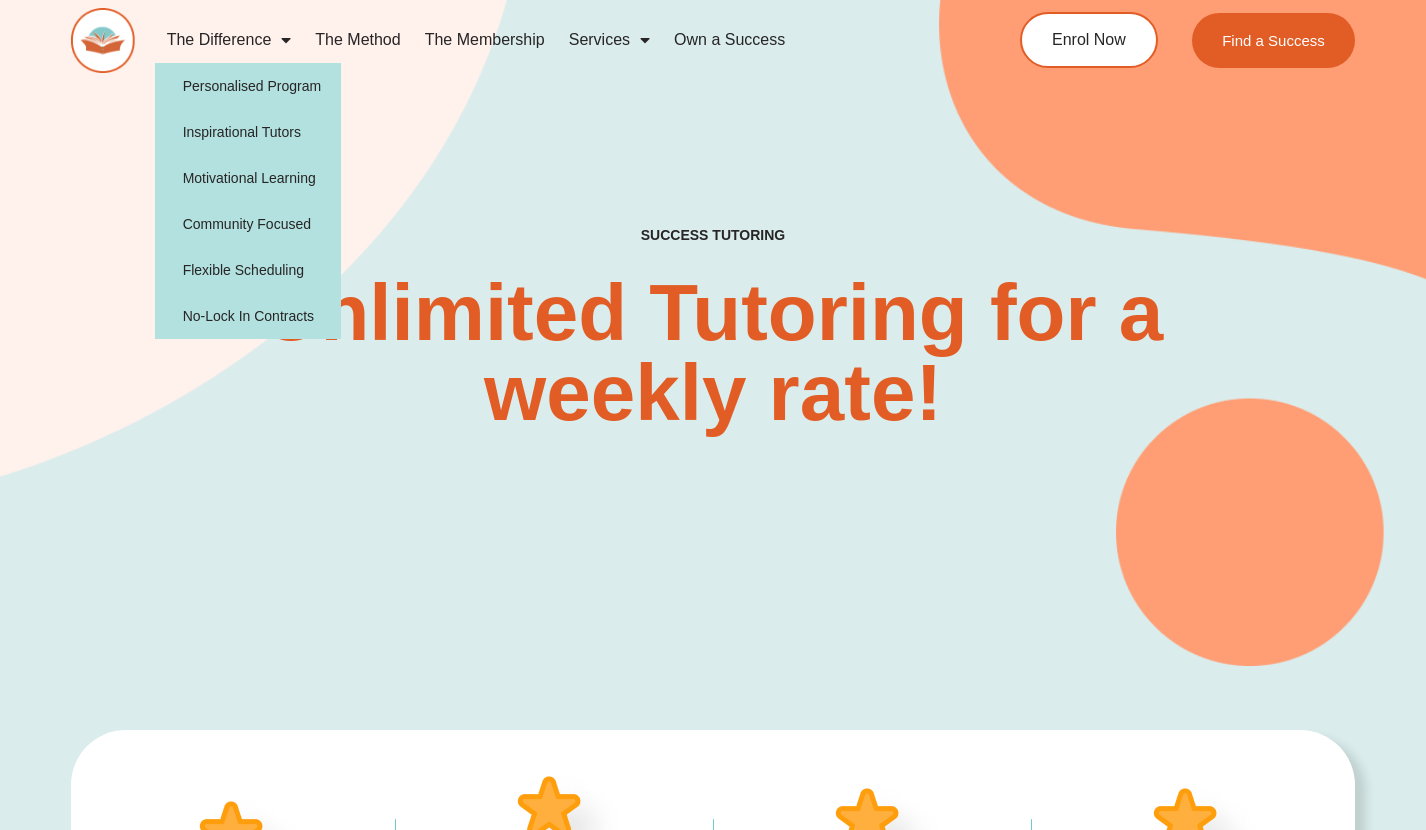 click at bounding box center (102, 40) 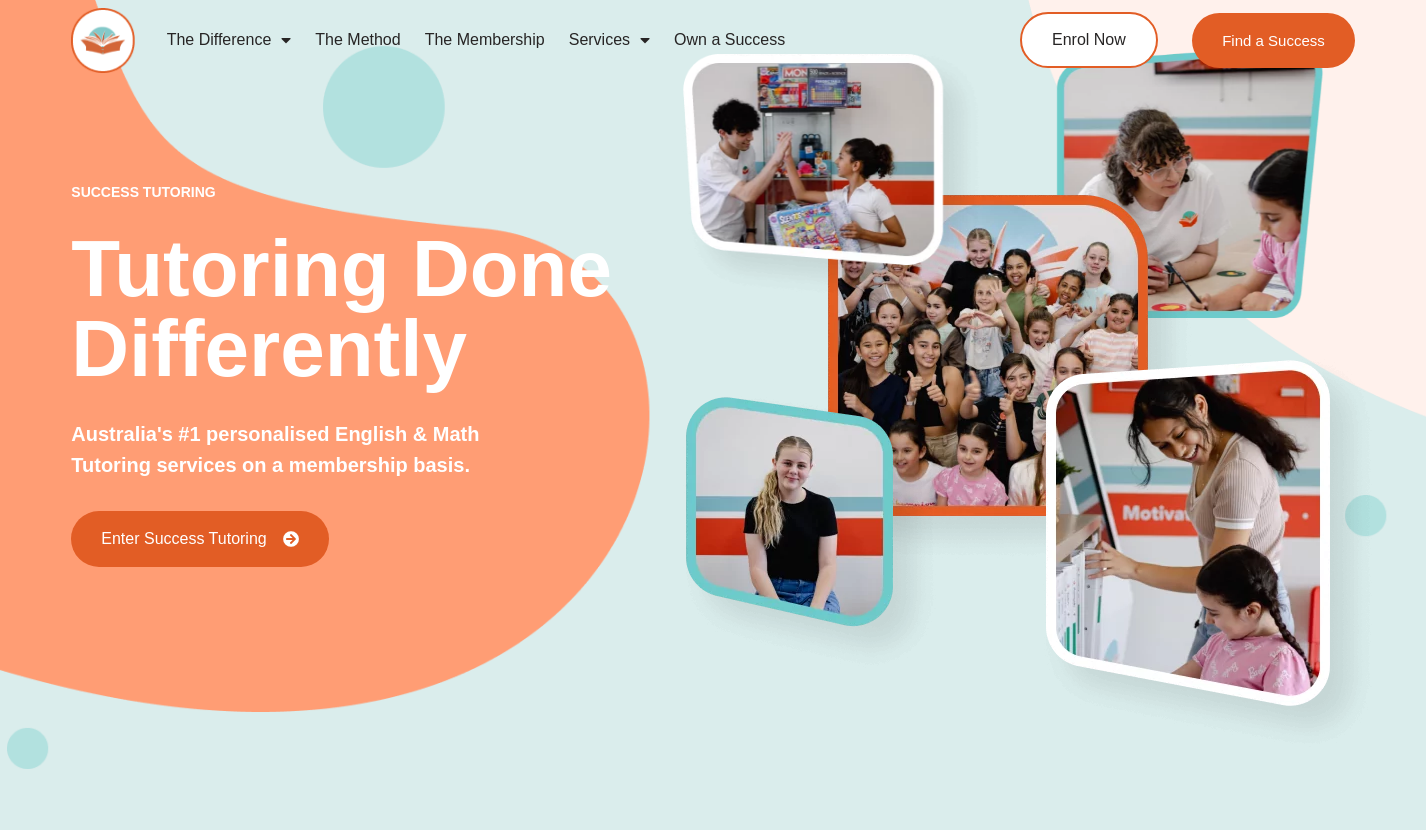 scroll, scrollTop: 0, scrollLeft: 0, axis: both 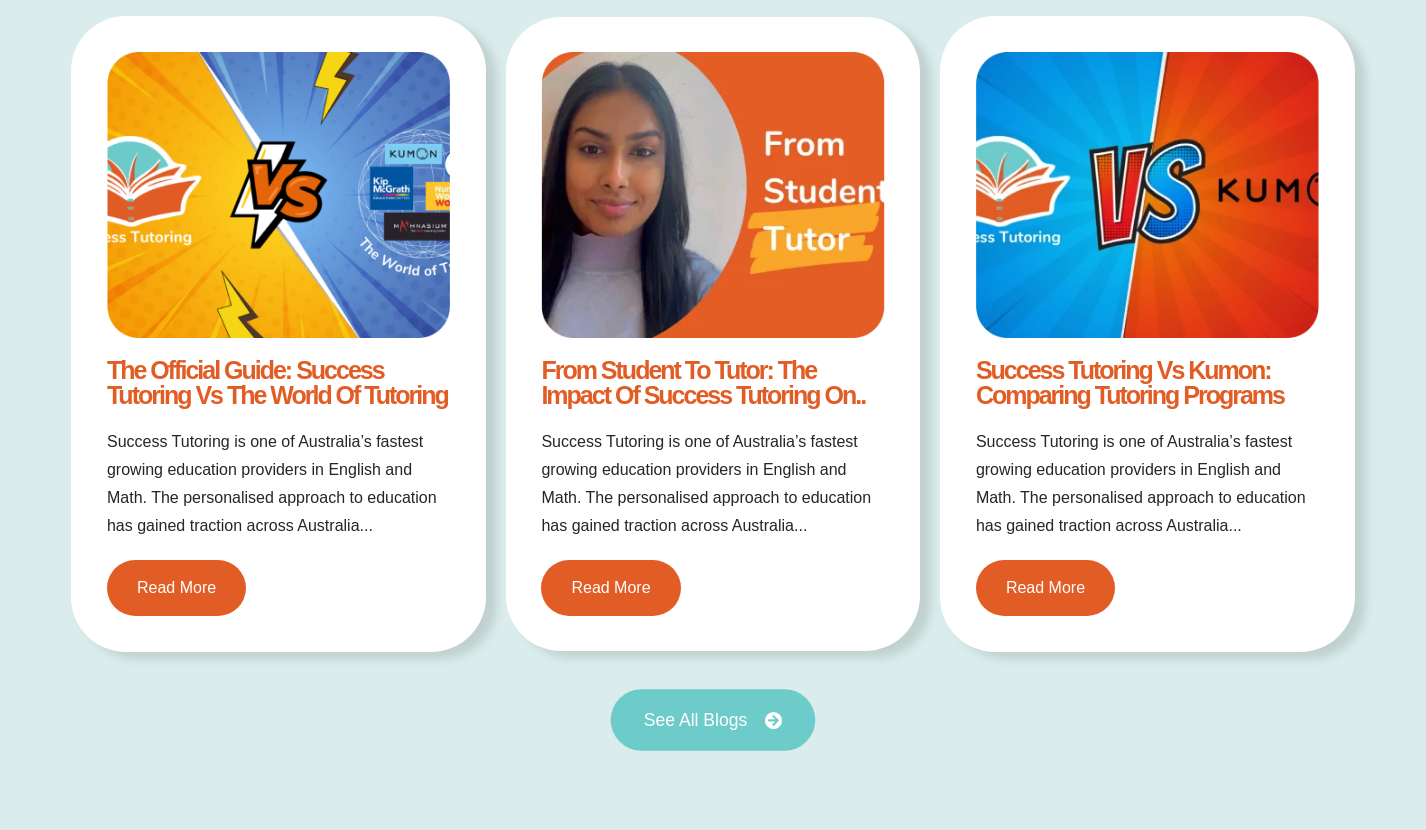 click on "See All Blogs" at bounding box center [696, 720] 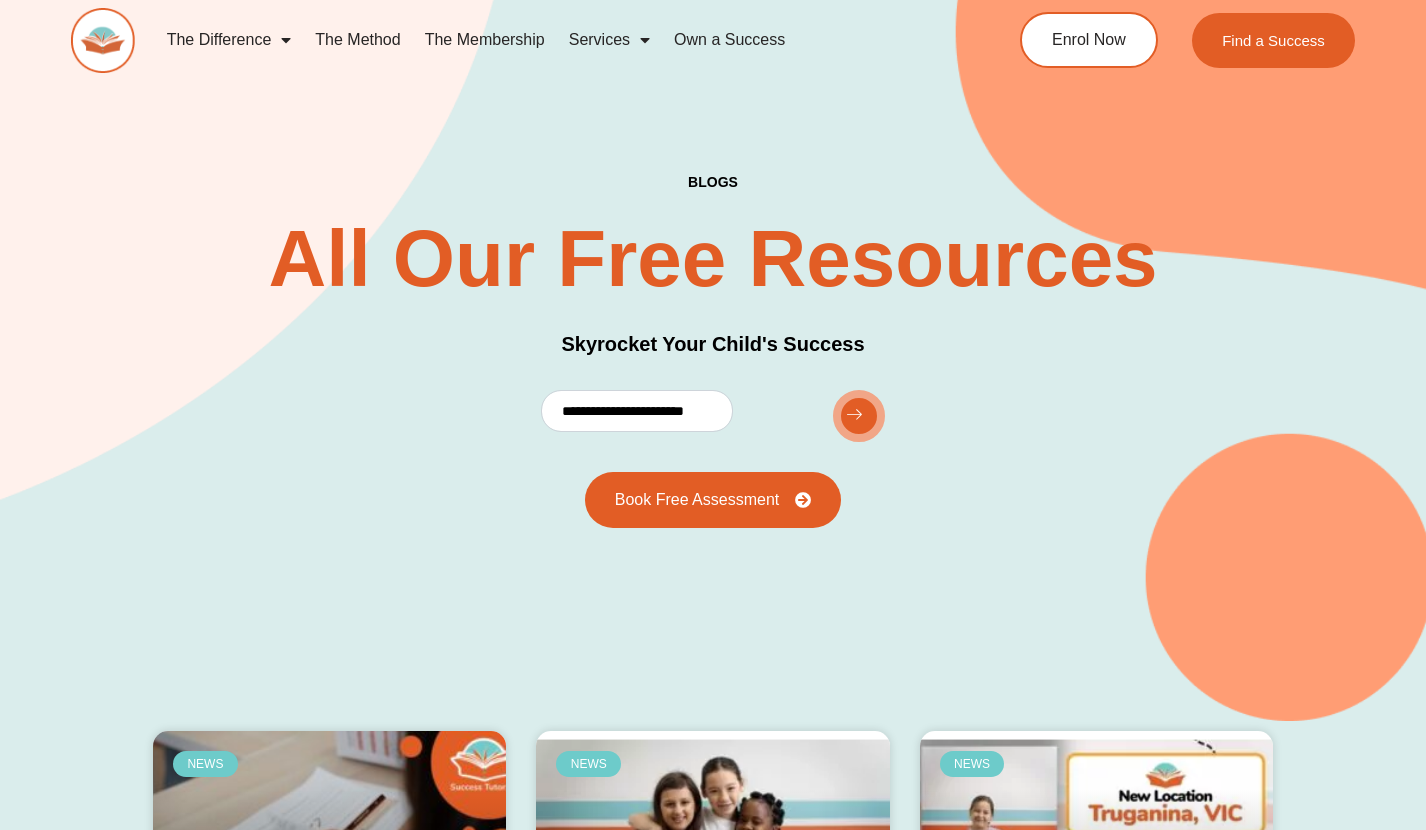 scroll, scrollTop: 0, scrollLeft: 0, axis: both 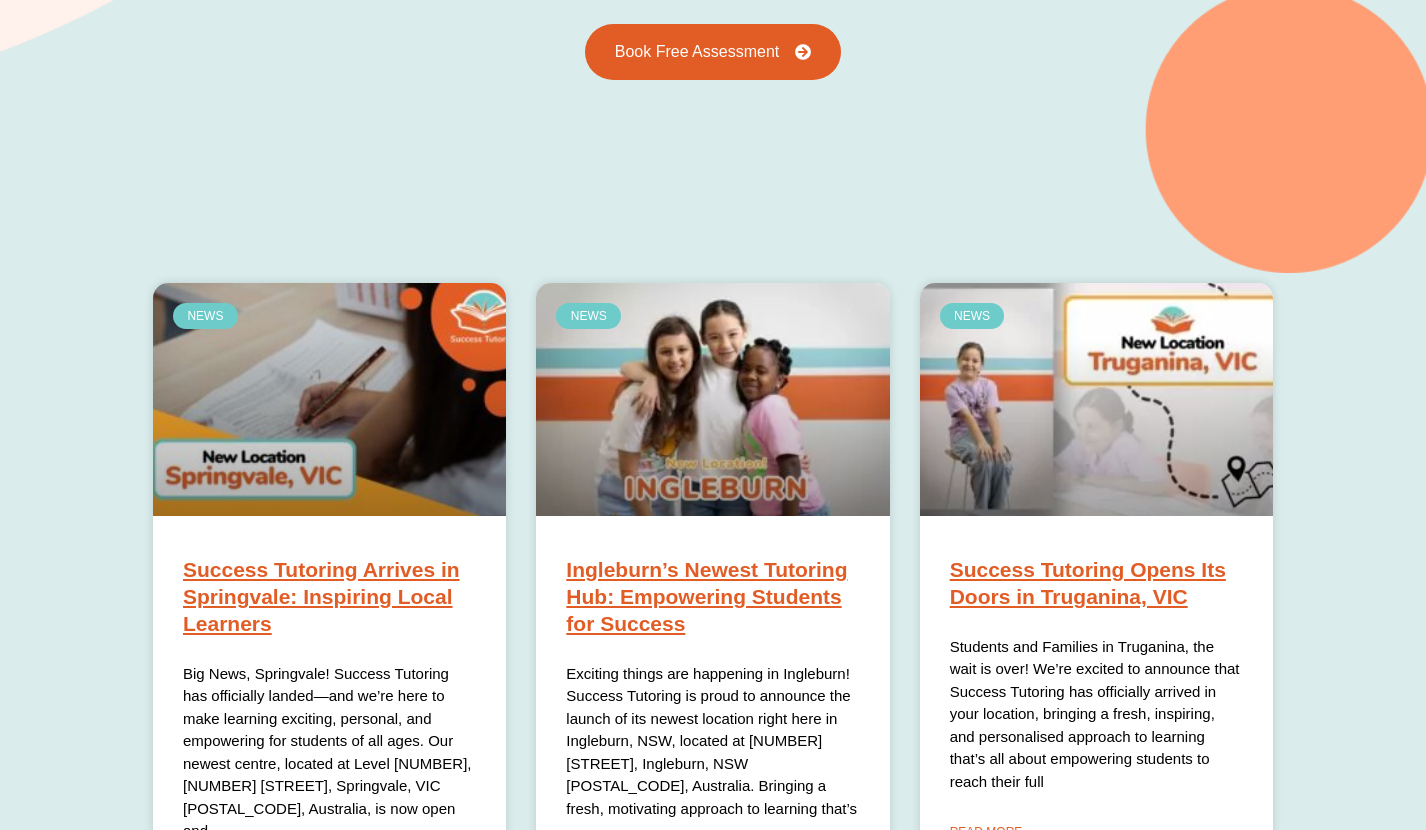click on "News
…
Big News, Springvale! Success Tutoring has officially landed—and we’re here to make learning exciting, personal, and empowering for students of all ages. Our newest centre, located at Level 1, 292 Springvale Road, Springvale, VIC 3171, Australia, is now open and… News" at bounding box center (713, 1008) 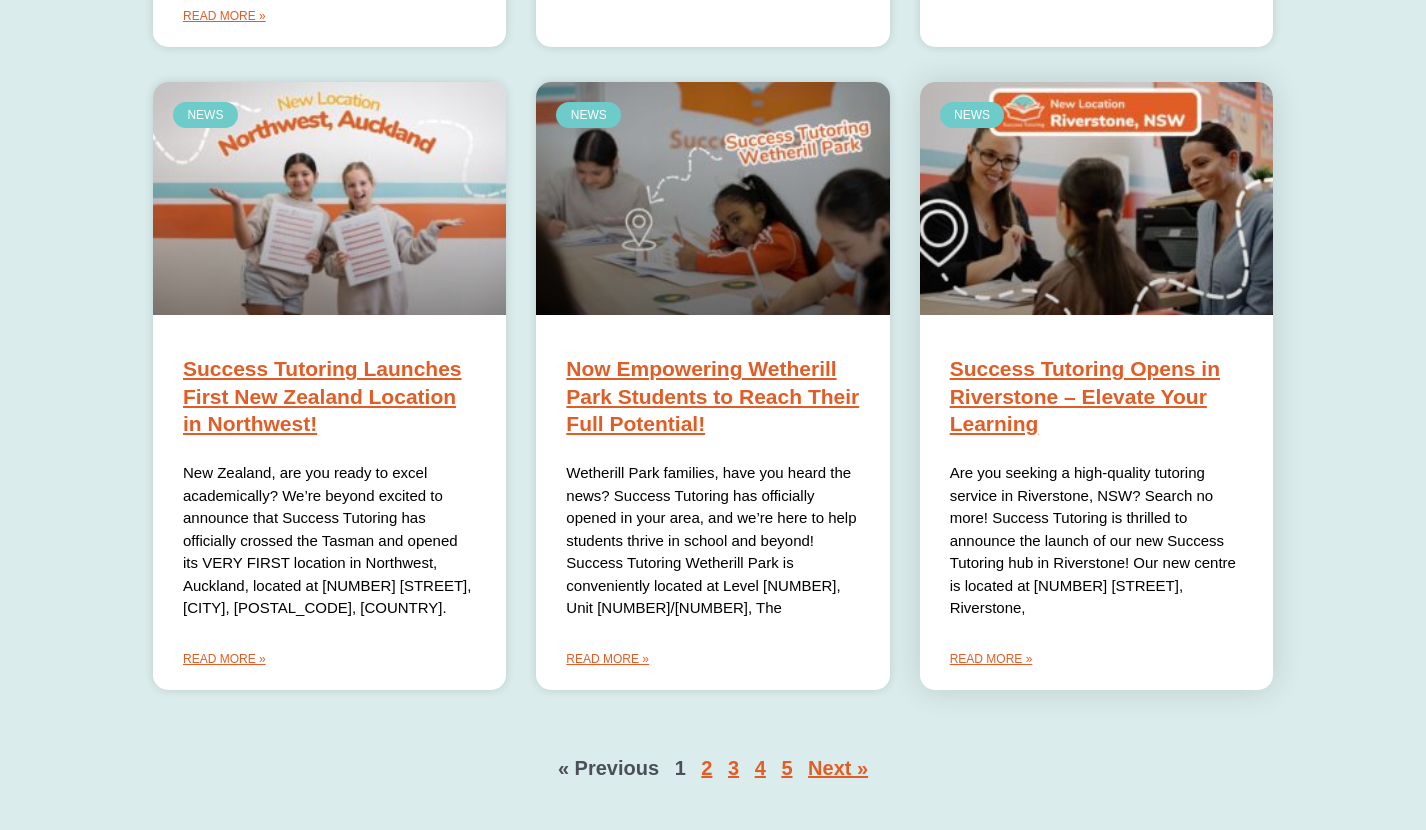 scroll, scrollTop: 1336, scrollLeft: 0, axis: vertical 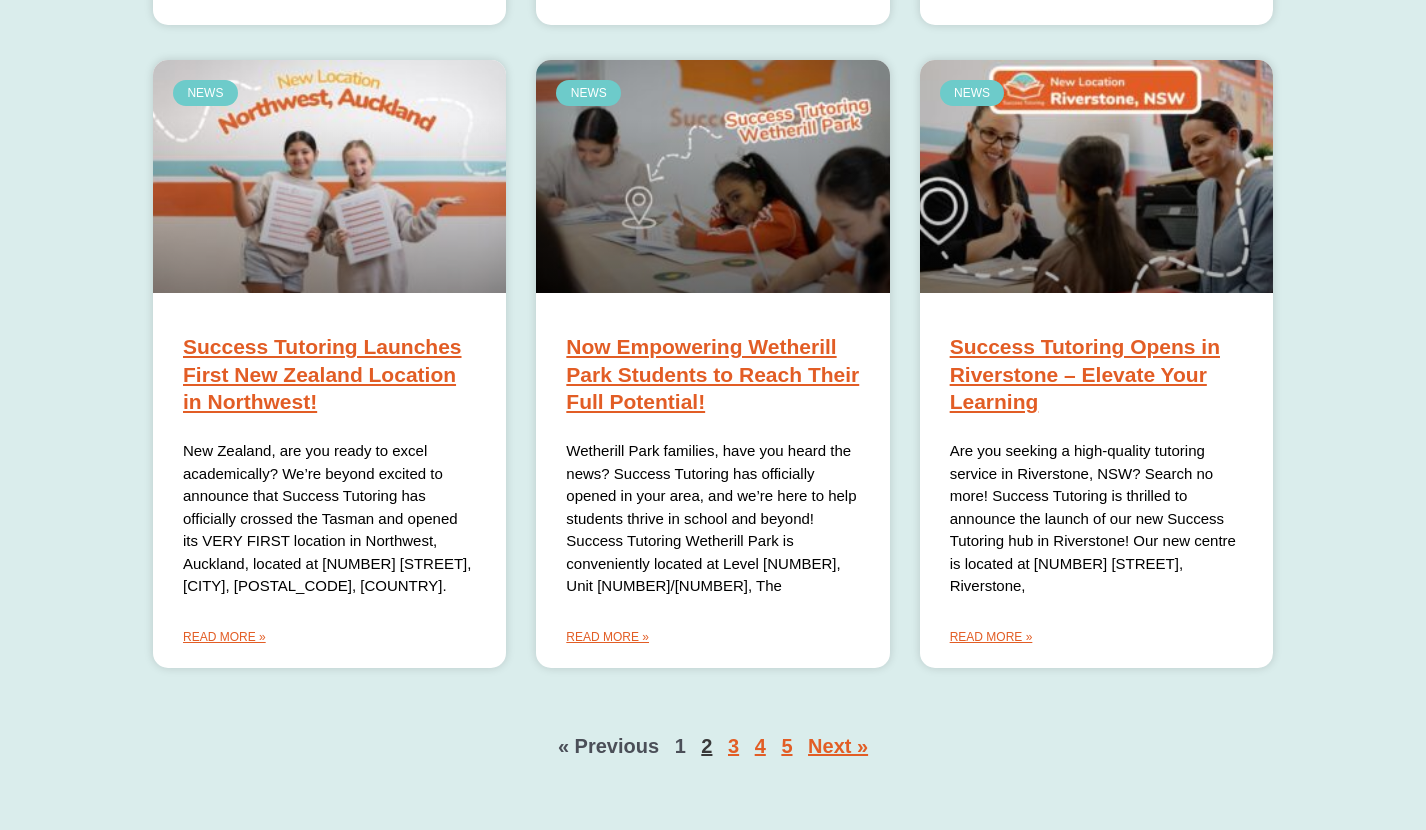 click on "Page 2" at bounding box center [706, 746] 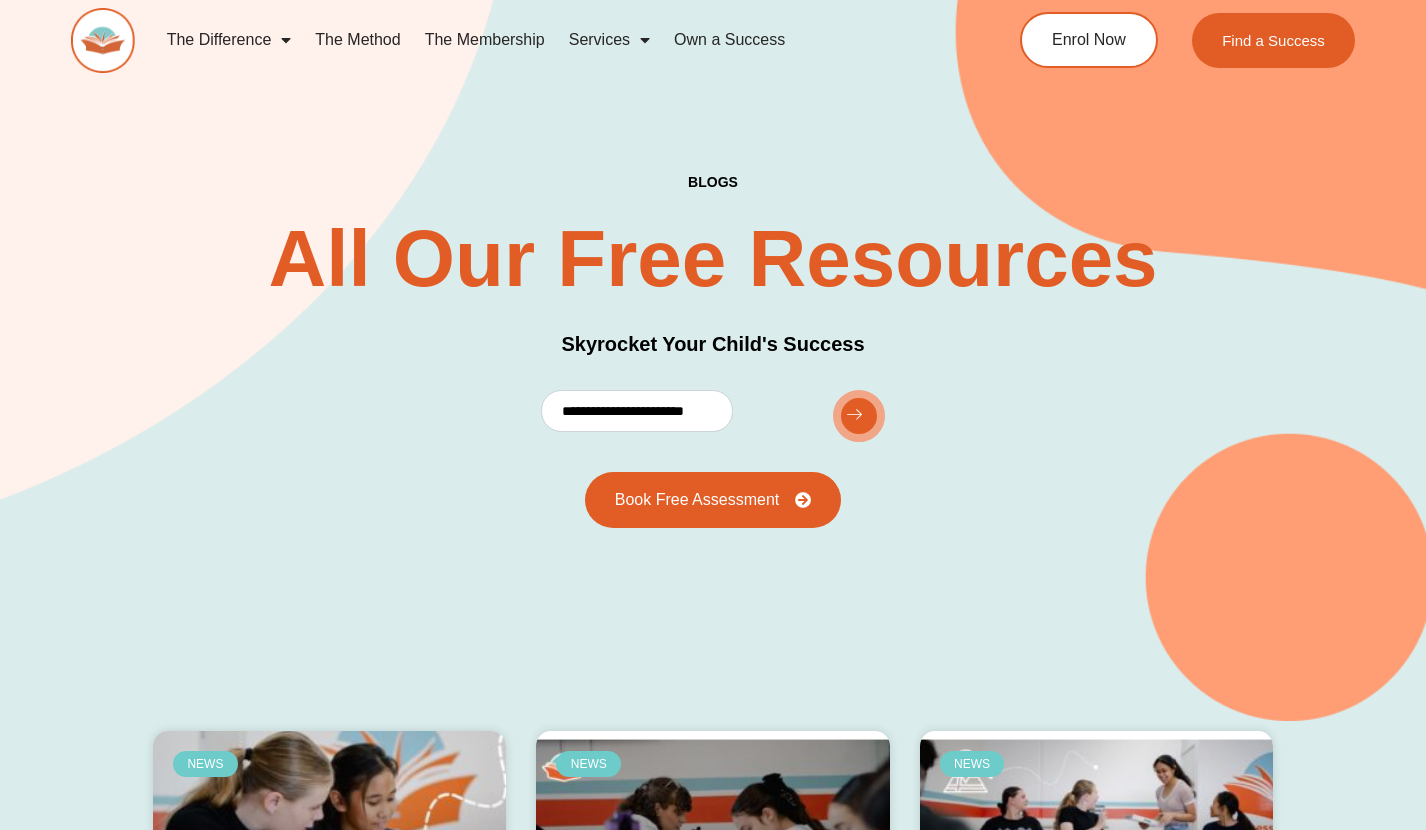 scroll, scrollTop: 0, scrollLeft: 0, axis: both 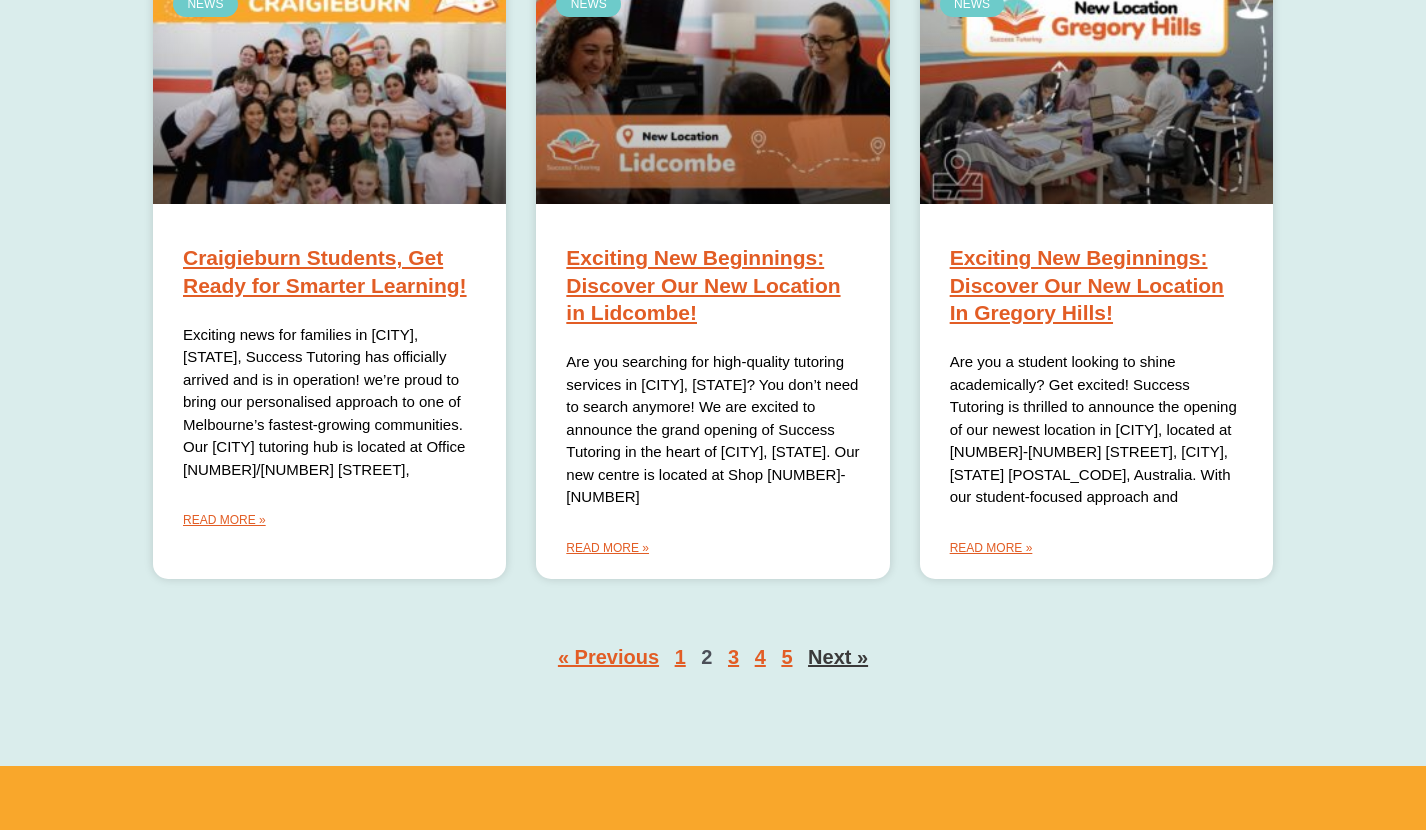 click on "Next »" at bounding box center (838, 657) 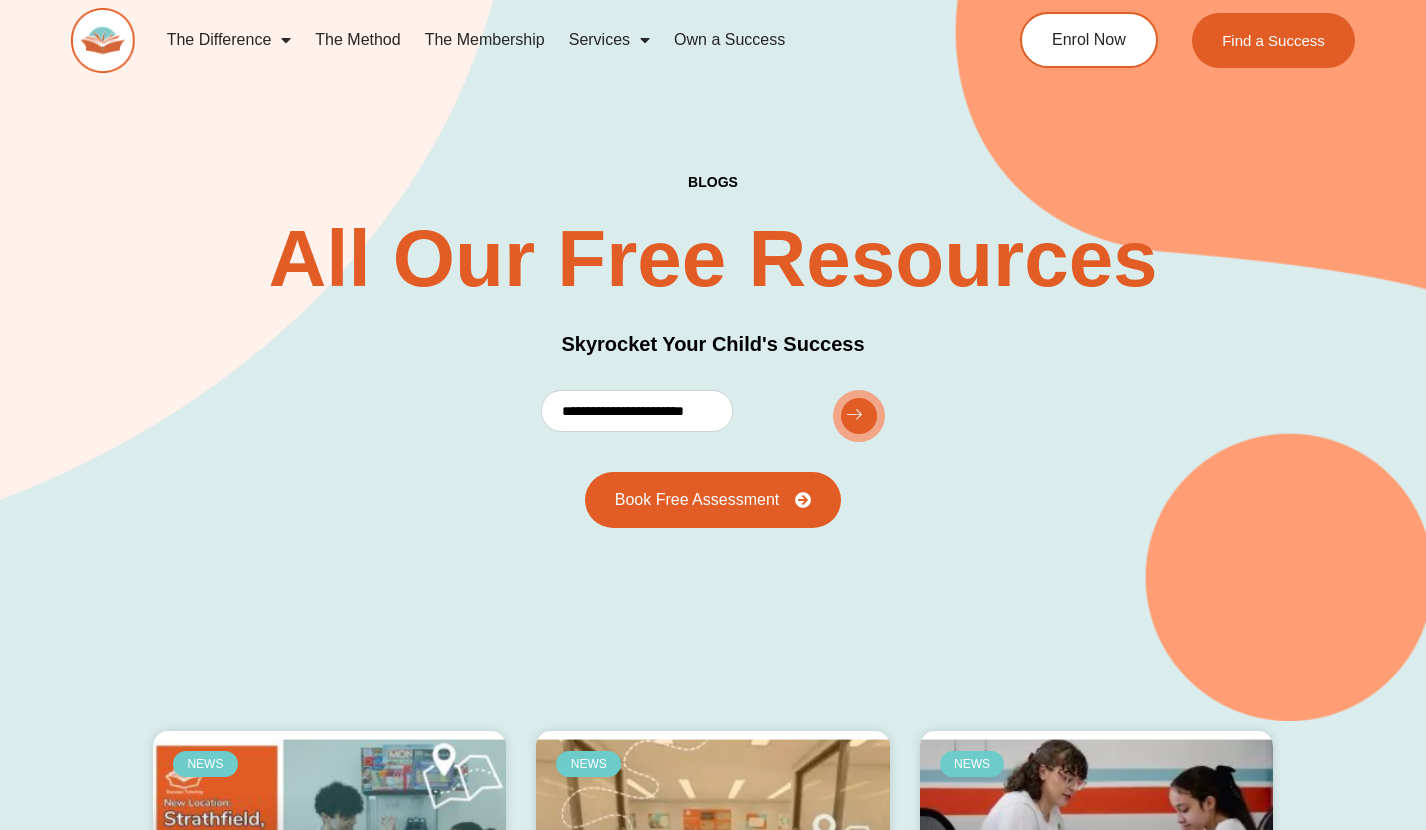 scroll, scrollTop: 0, scrollLeft: 0, axis: both 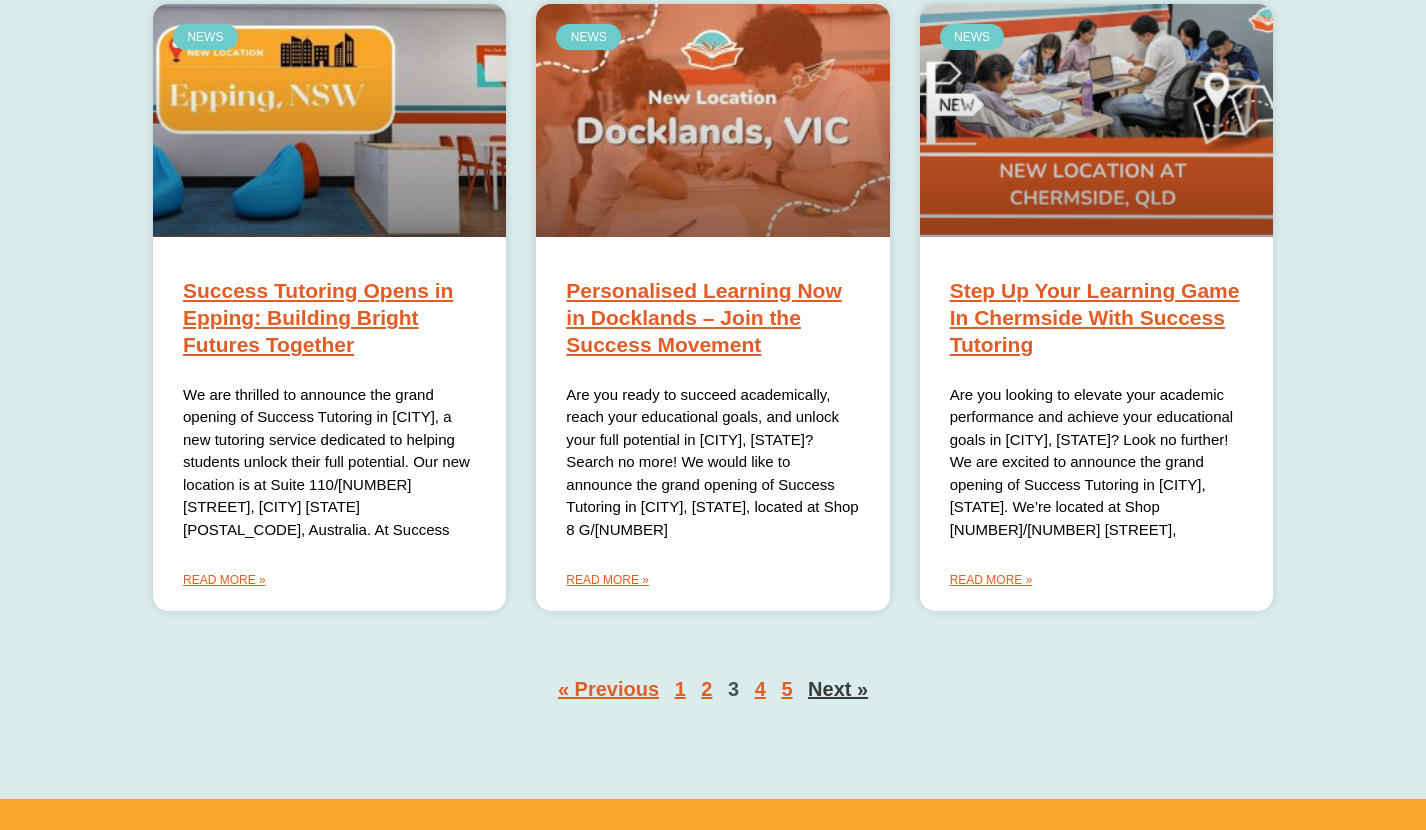 click on "Next »" at bounding box center (838, 689) 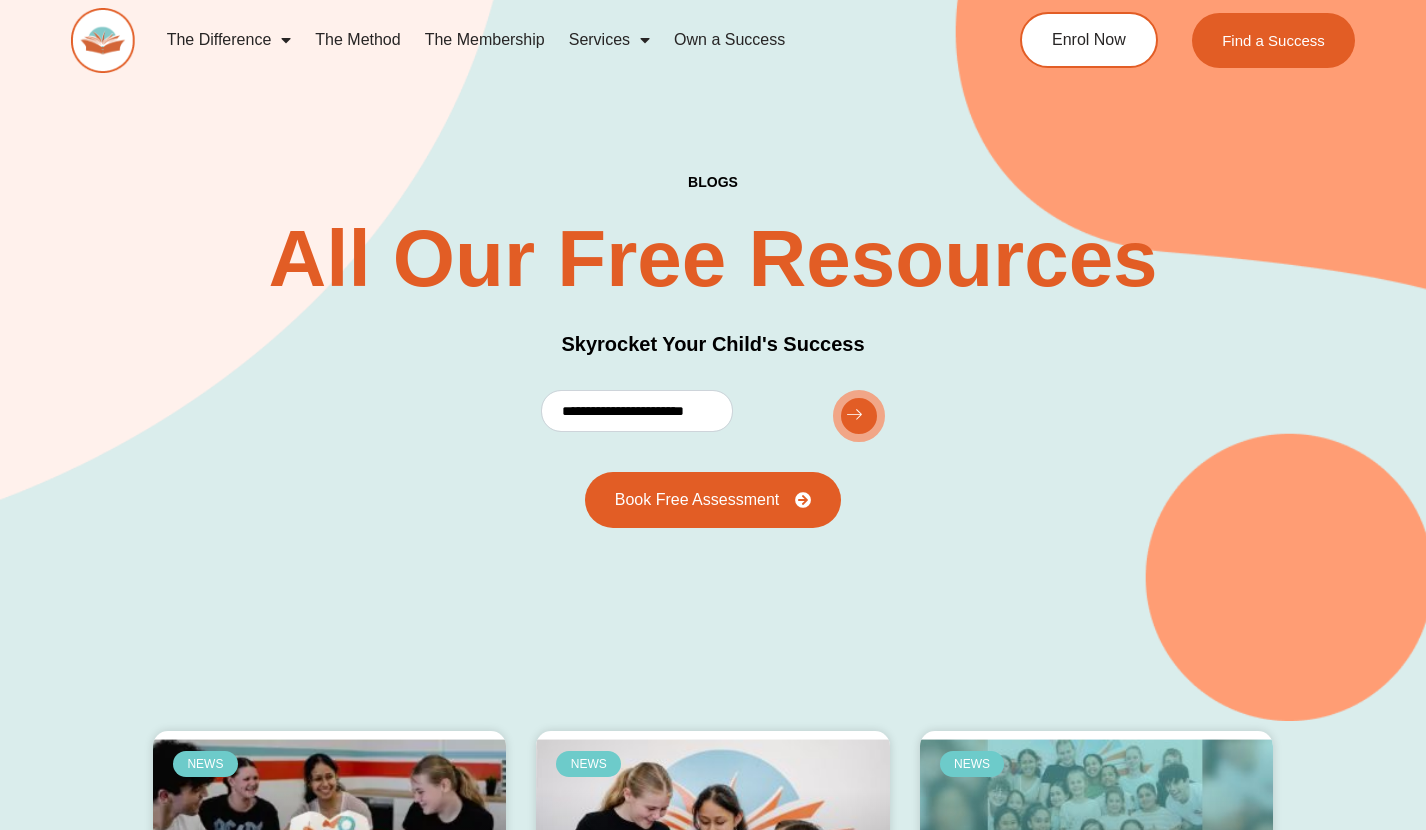 scroll, scrollTop: 0, scrollLeft: 0, axis: both 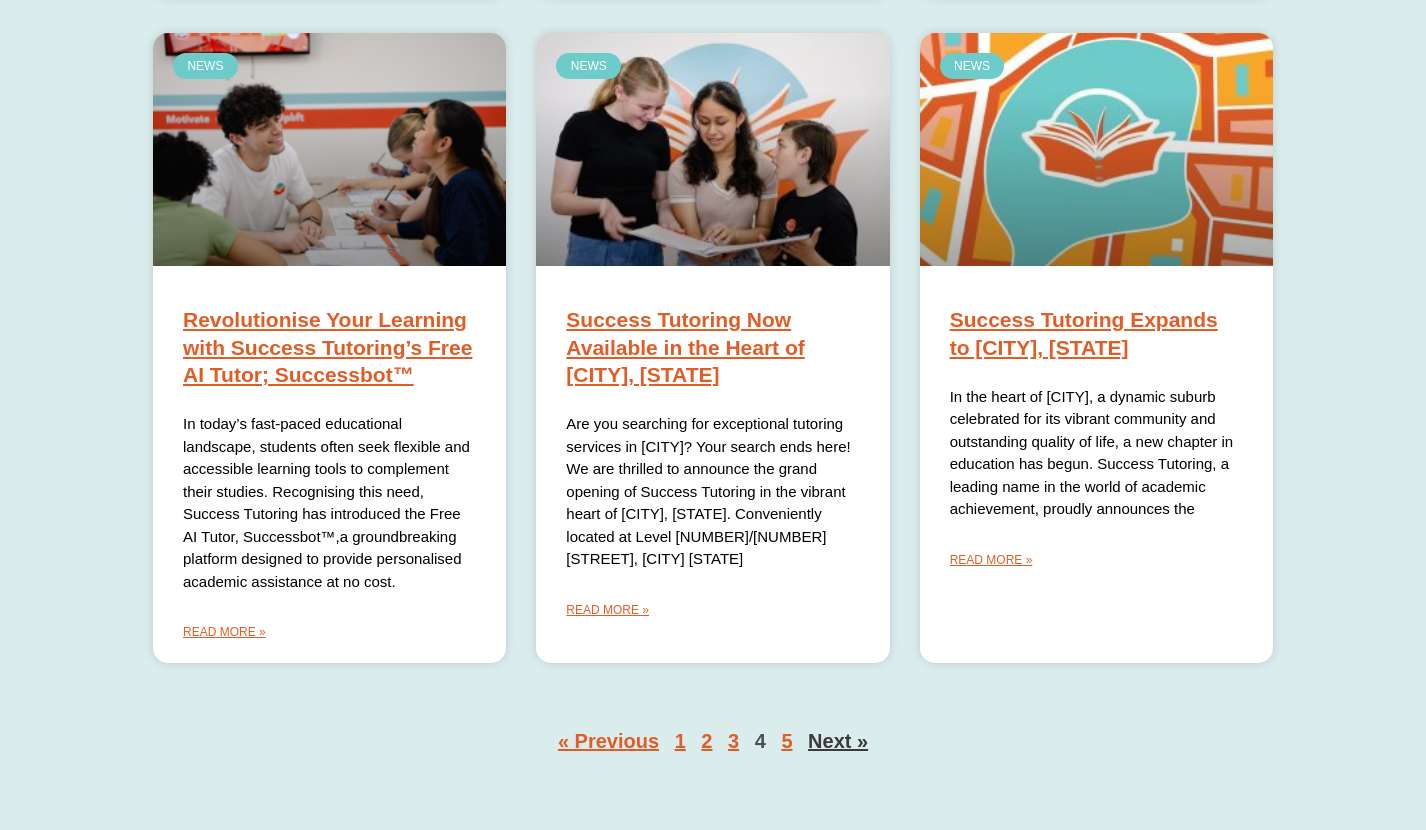 click on "Next »" at bounding box center [838, 741] 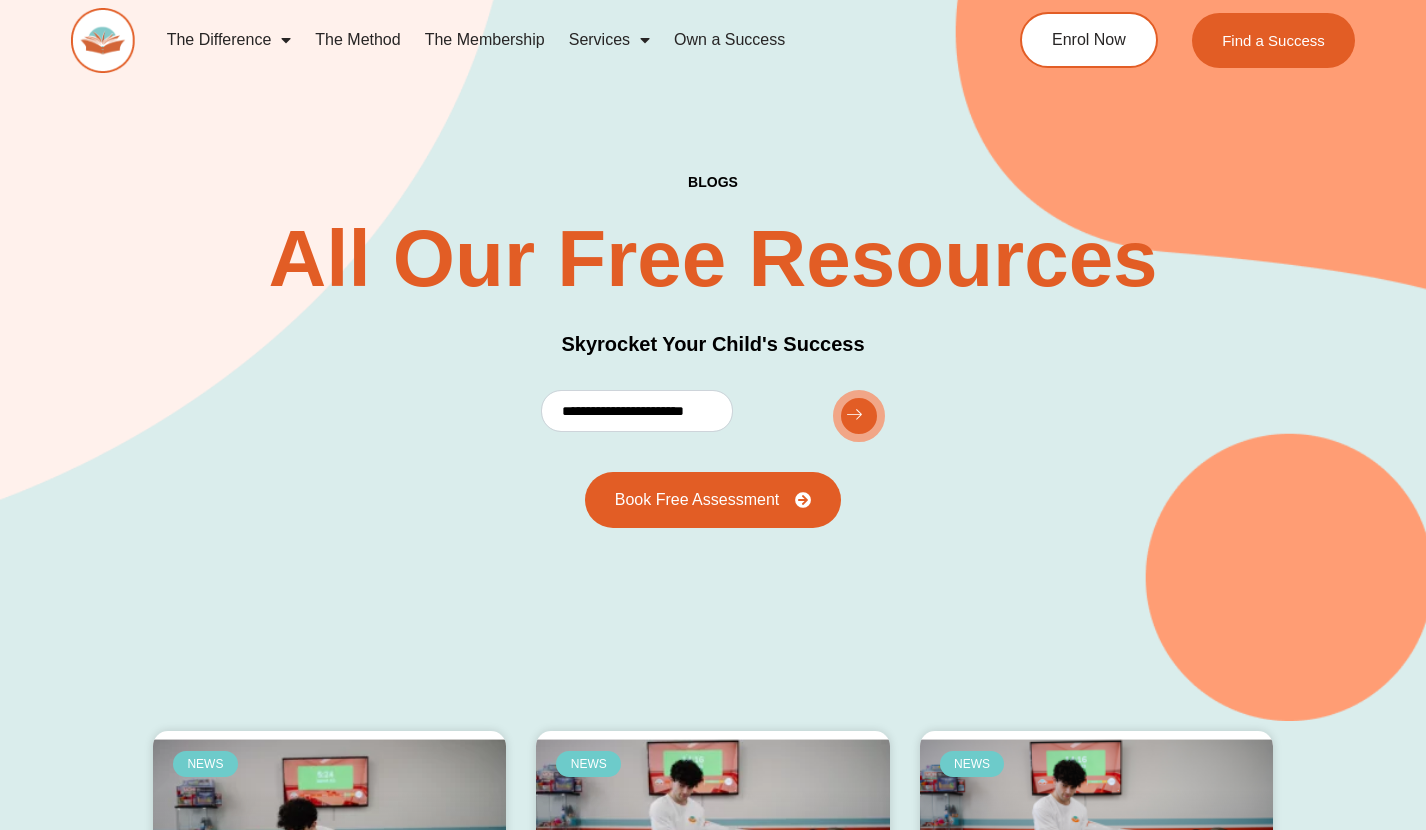 scroll, scrollTop: 0, scrollLeft: 0, axis: both 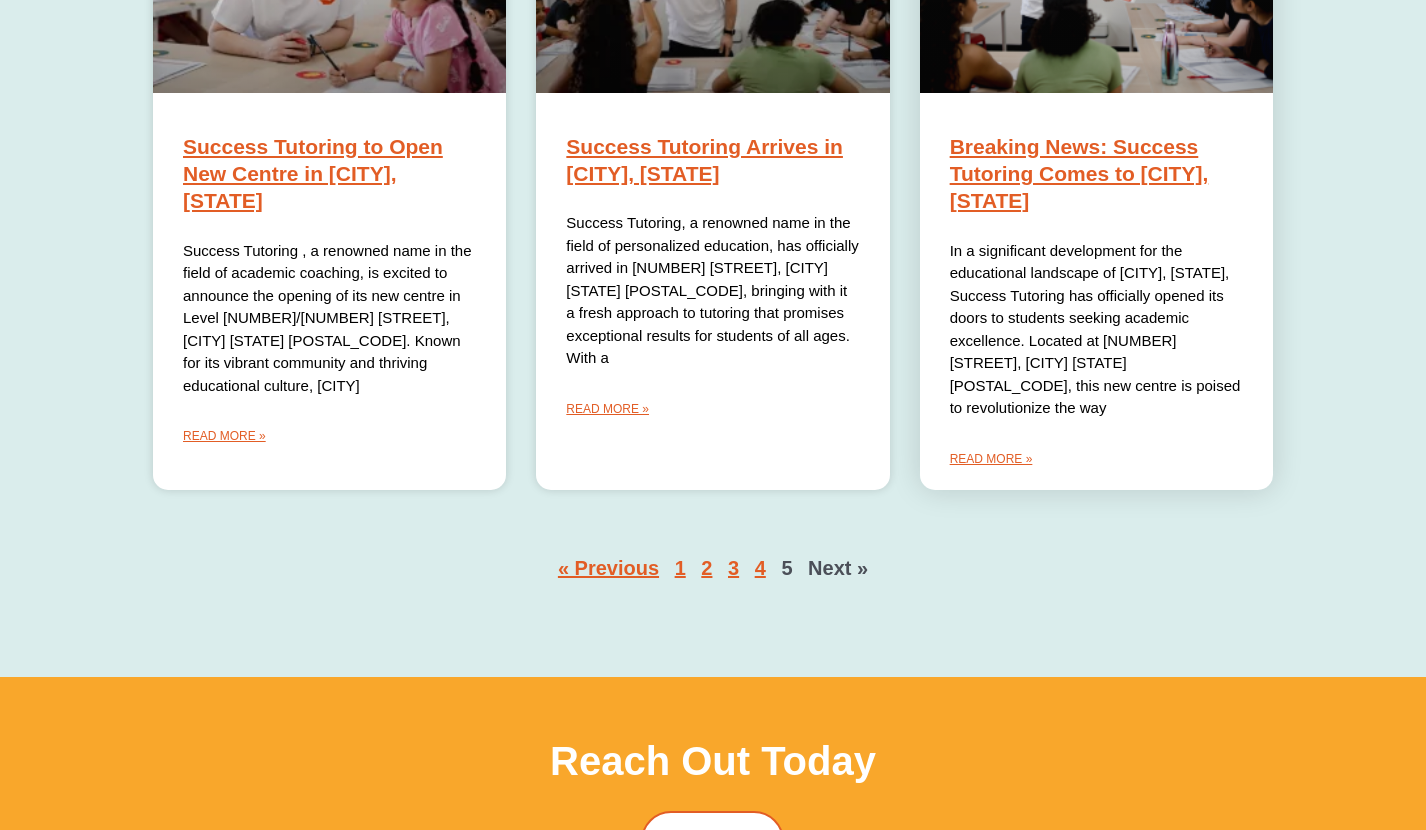 click on "Breaking News: Success Tutoring Comes to [CITY], [STATE]" at bounding box center (1079, 174) 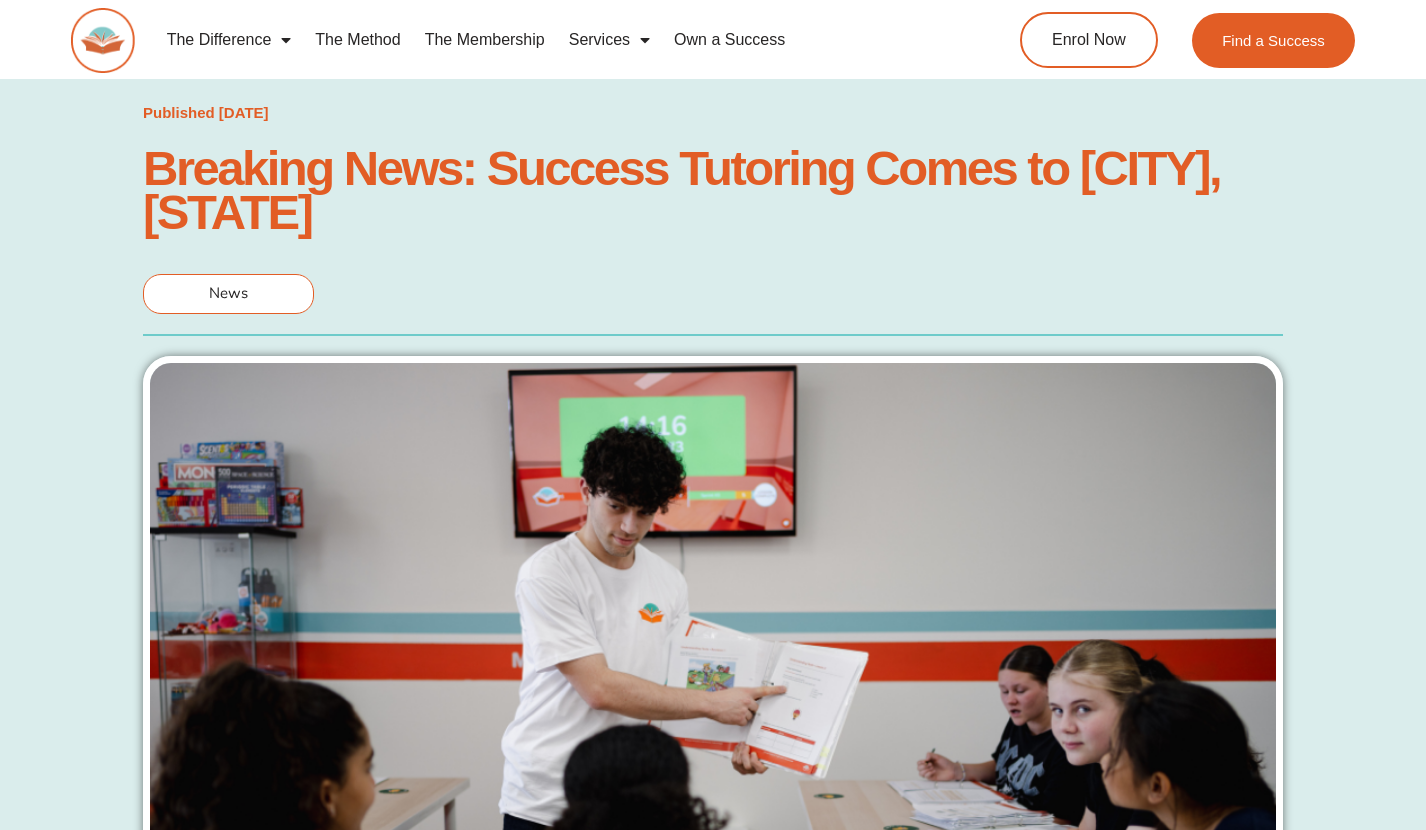scroll, scrollTop: 0, scrollLeft: 0, axis: both 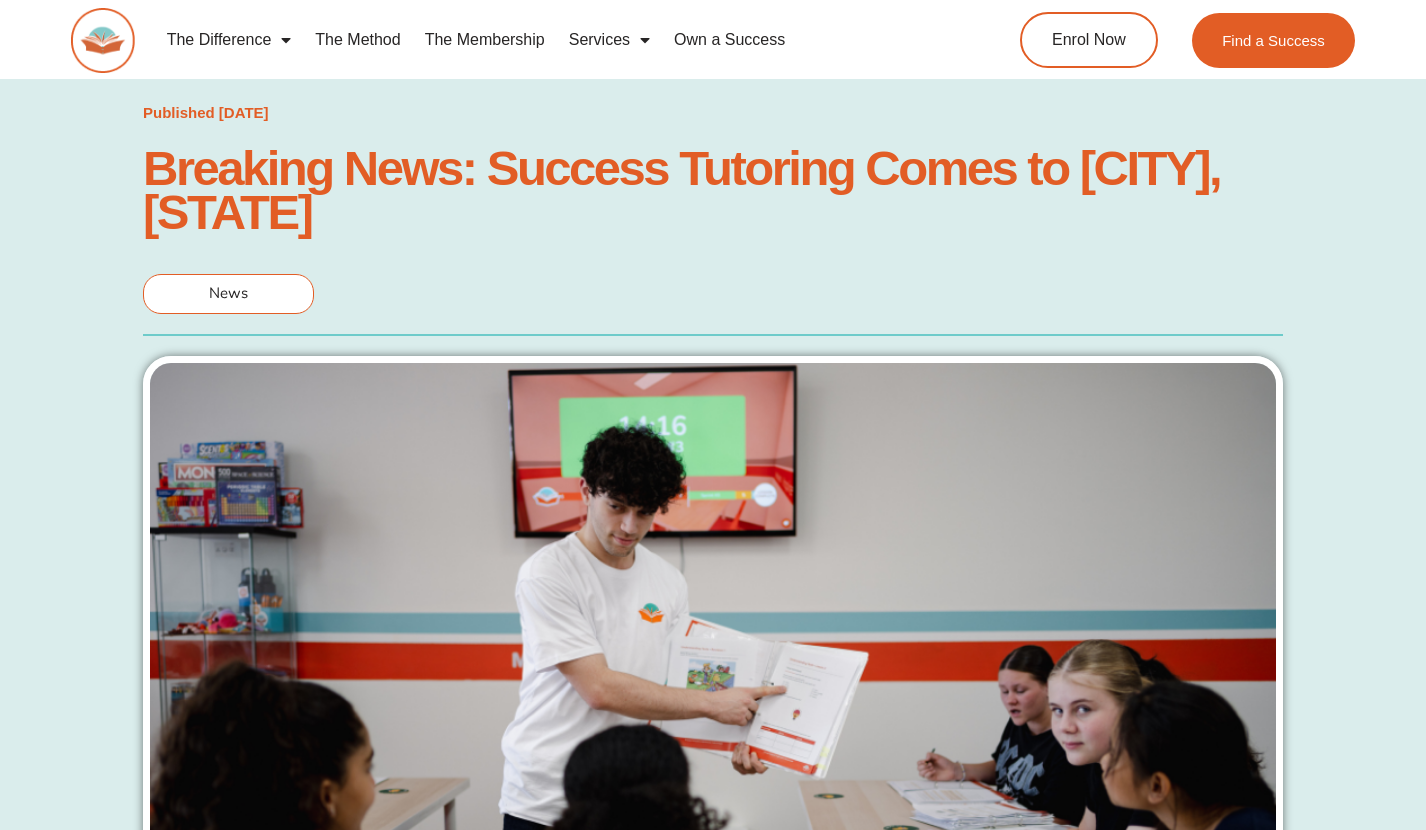 click on "Own a Success" 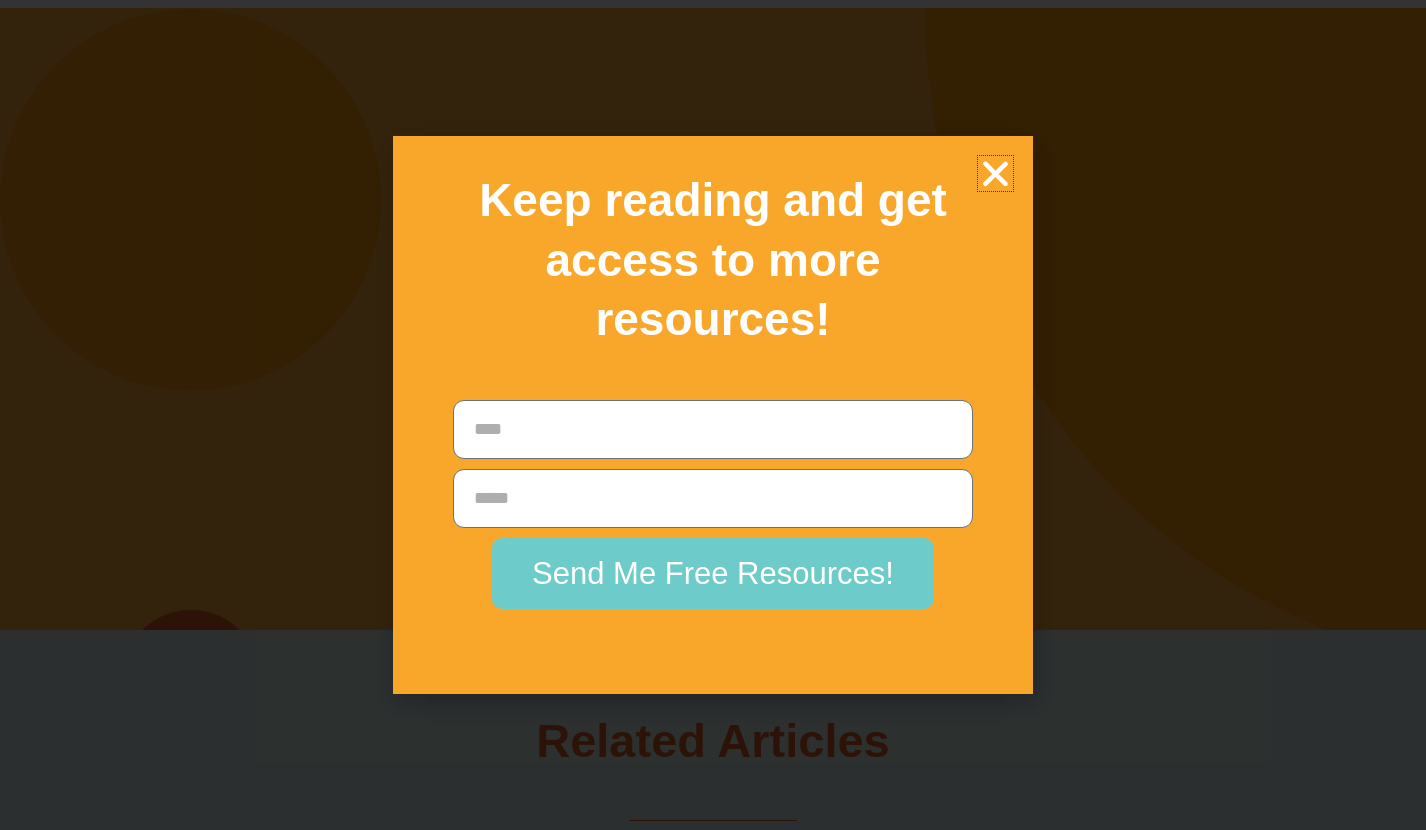 scroll, scrollTop: 4629, scrollLeft: 0, axis: vertical 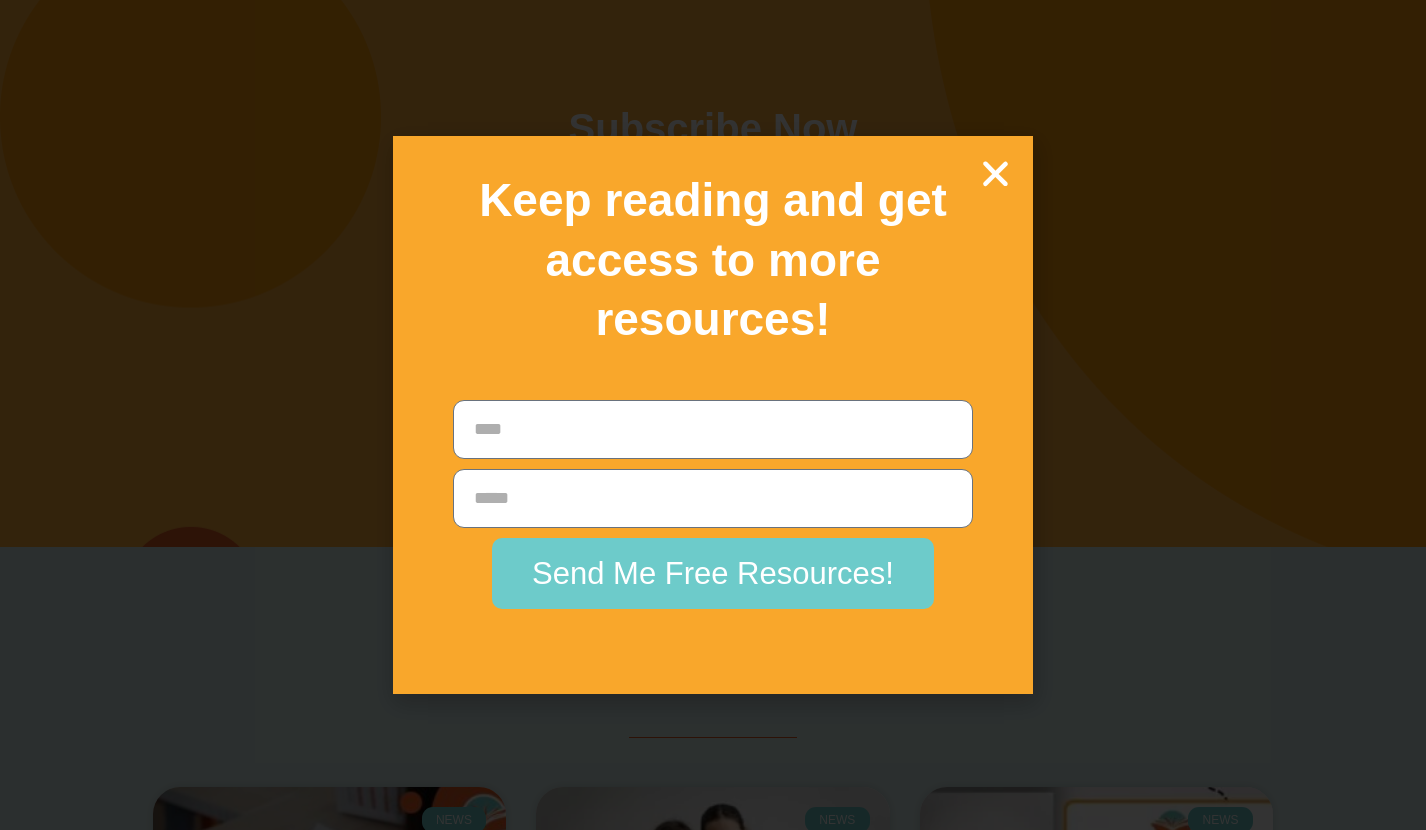 click at bounding box center (995, 173) 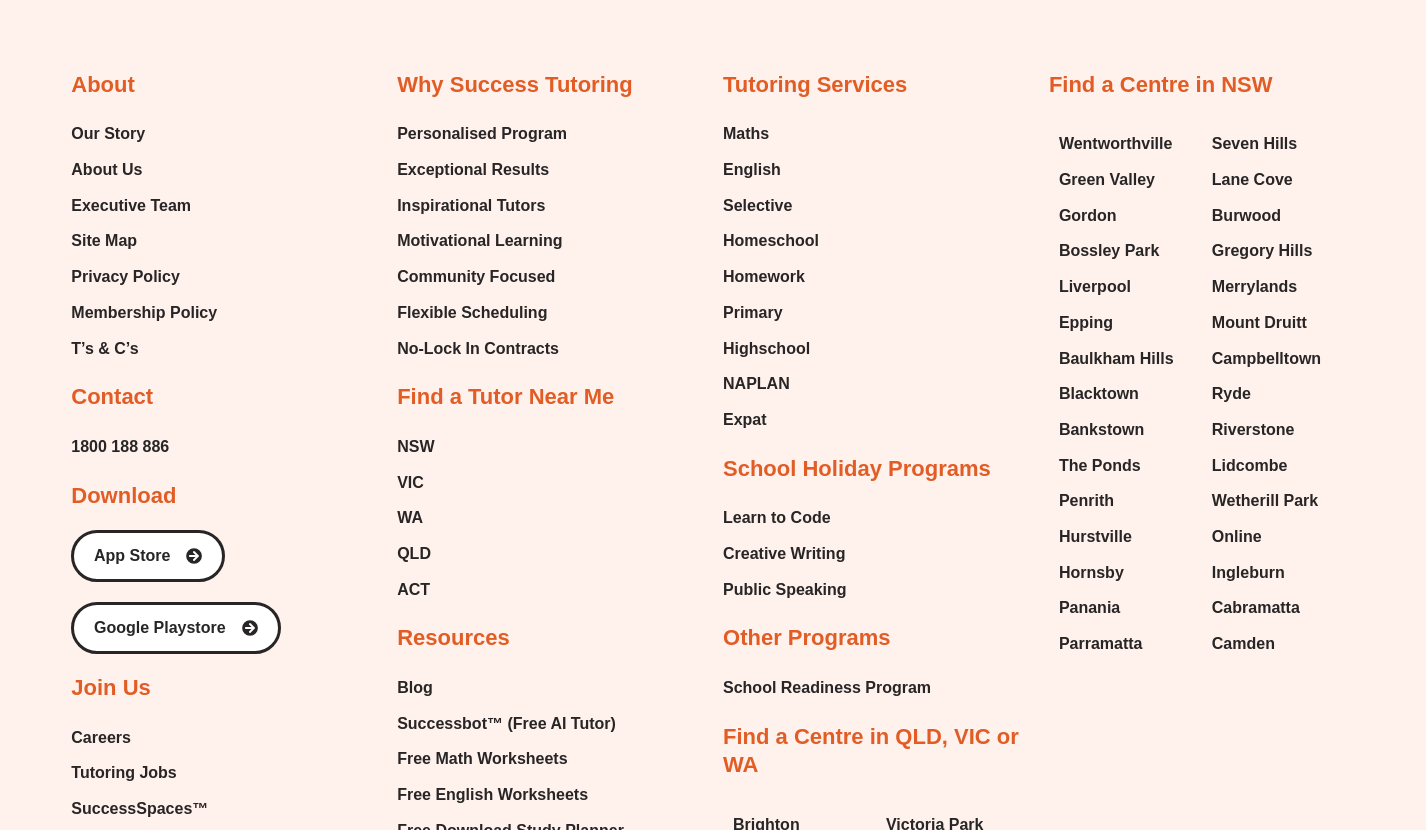 scroll, scrollTop: 6319, scrollLeft: 0, axis: vertical 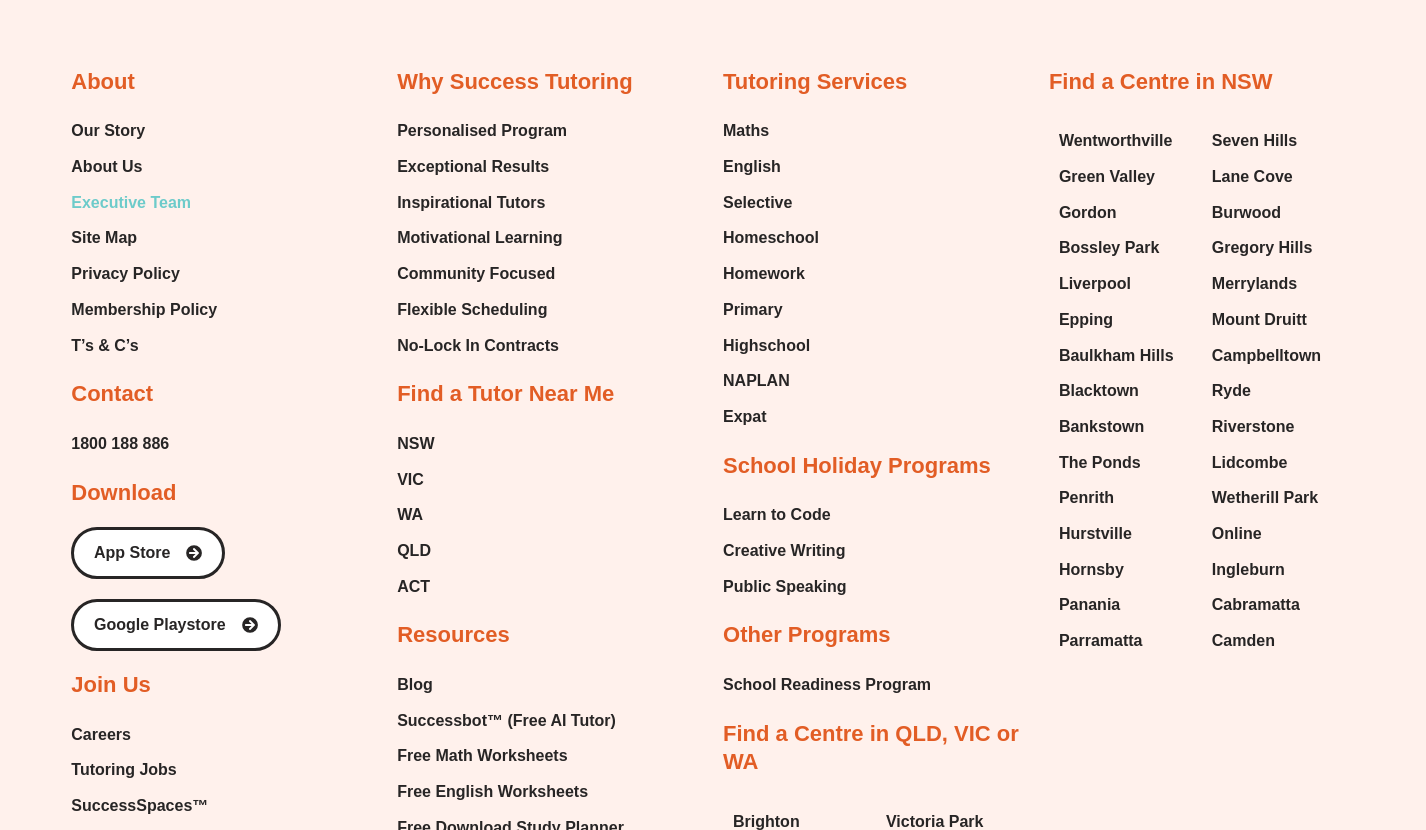 click on "Executive Team" at bounding box center [131, 203] 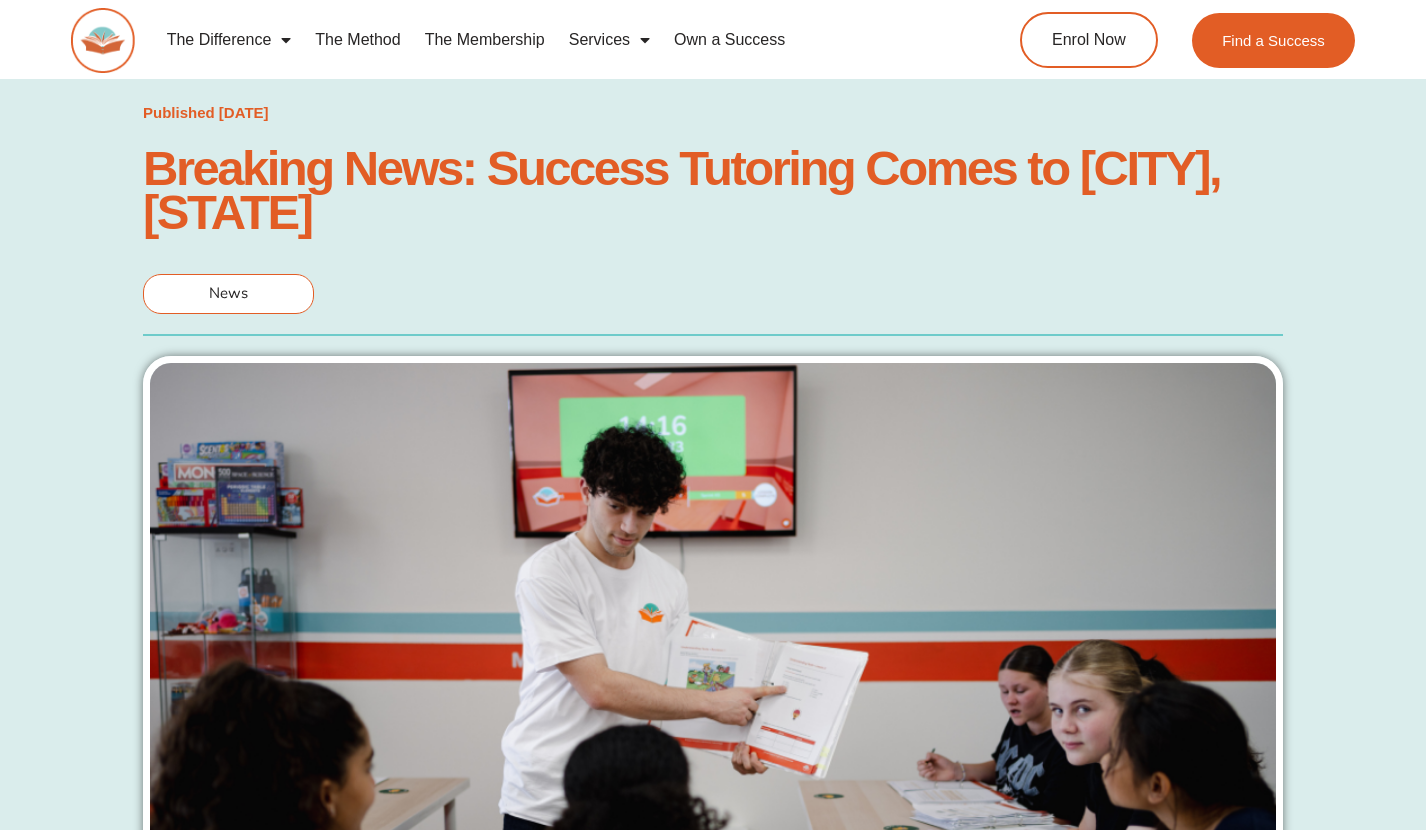 scroll, scrollTop: 0, scrollLeft: 0, axis: both 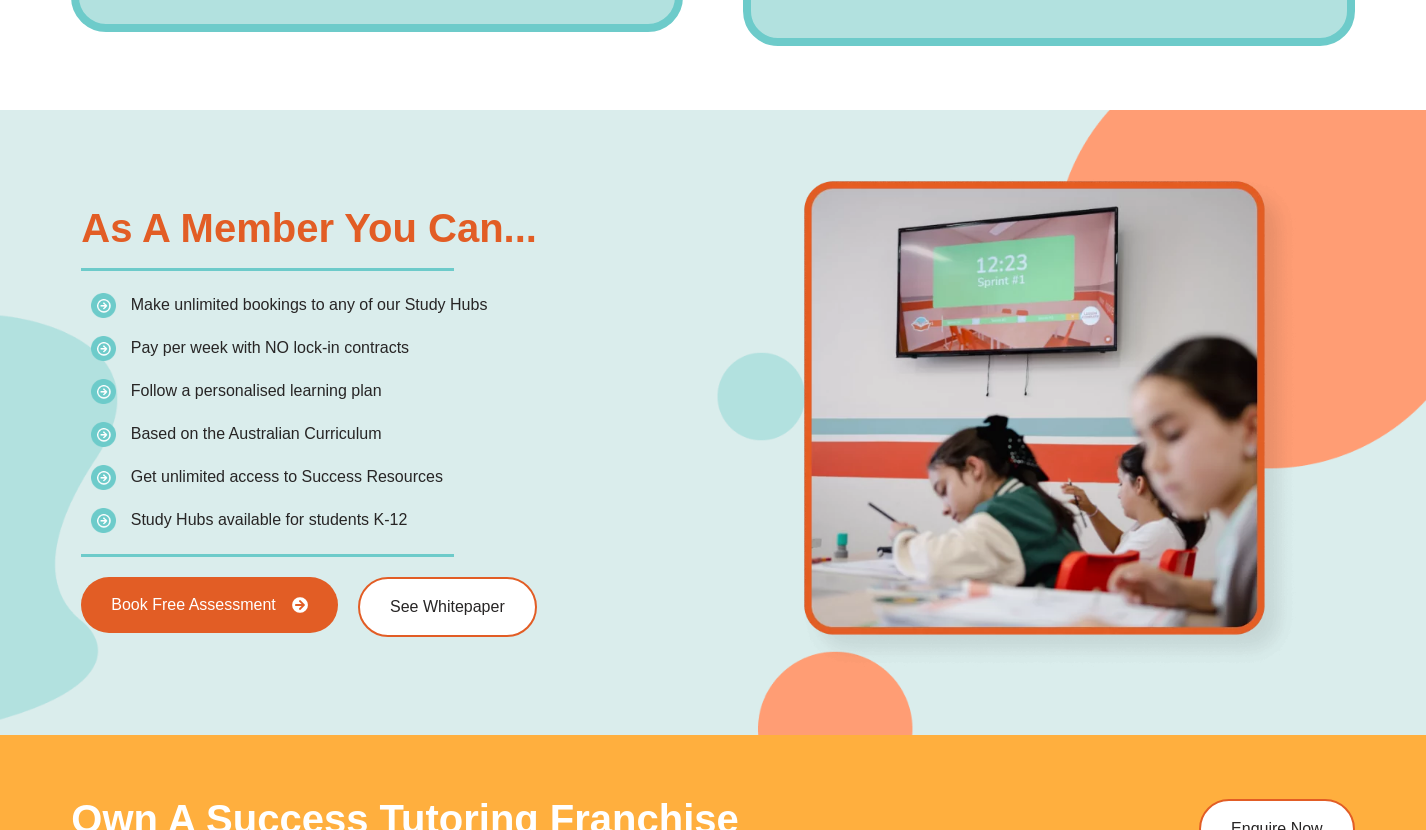 click at bounding box center [1049, 422] 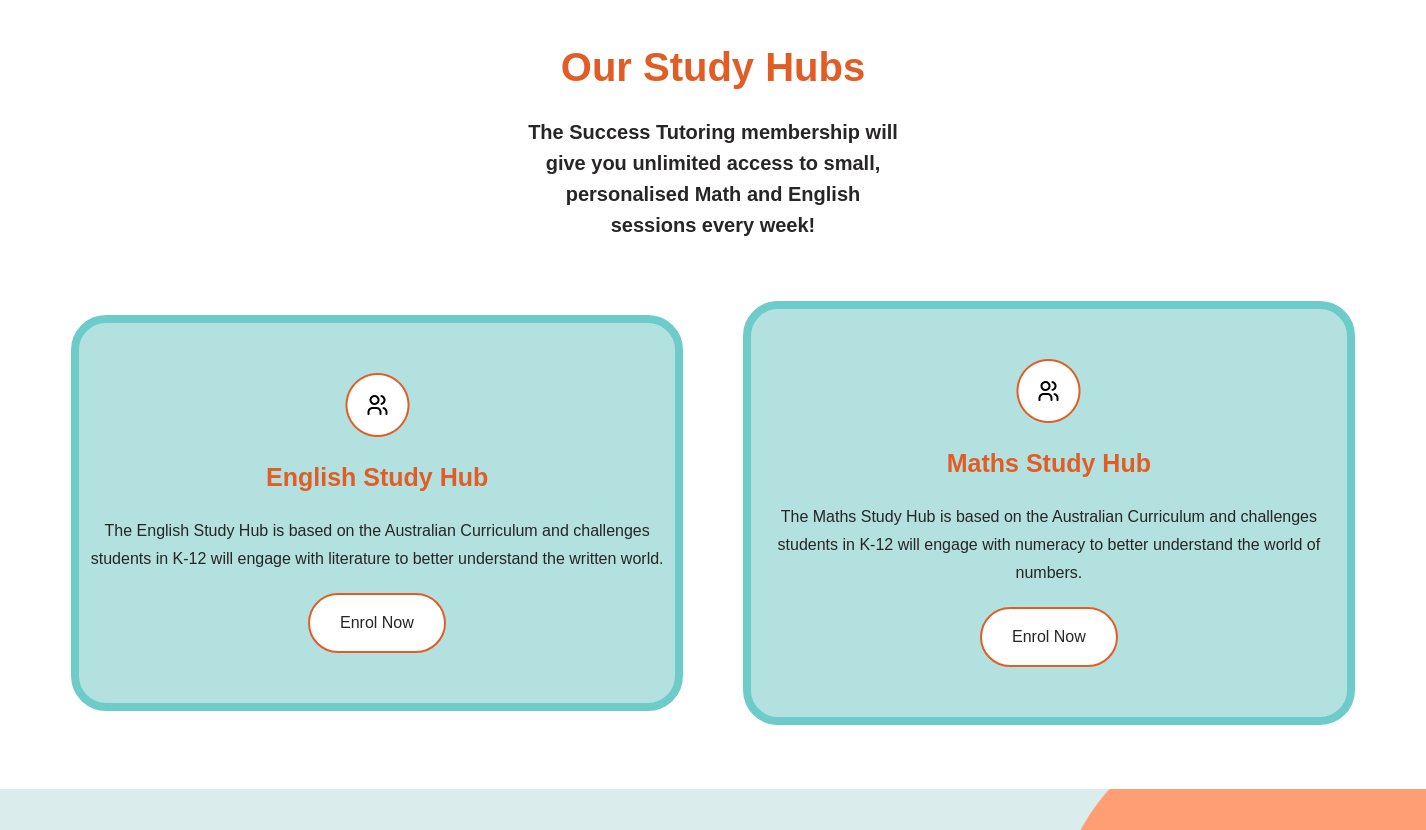 scroll, scrollTop: 2096, scrollLeft: 0, axis: vertical 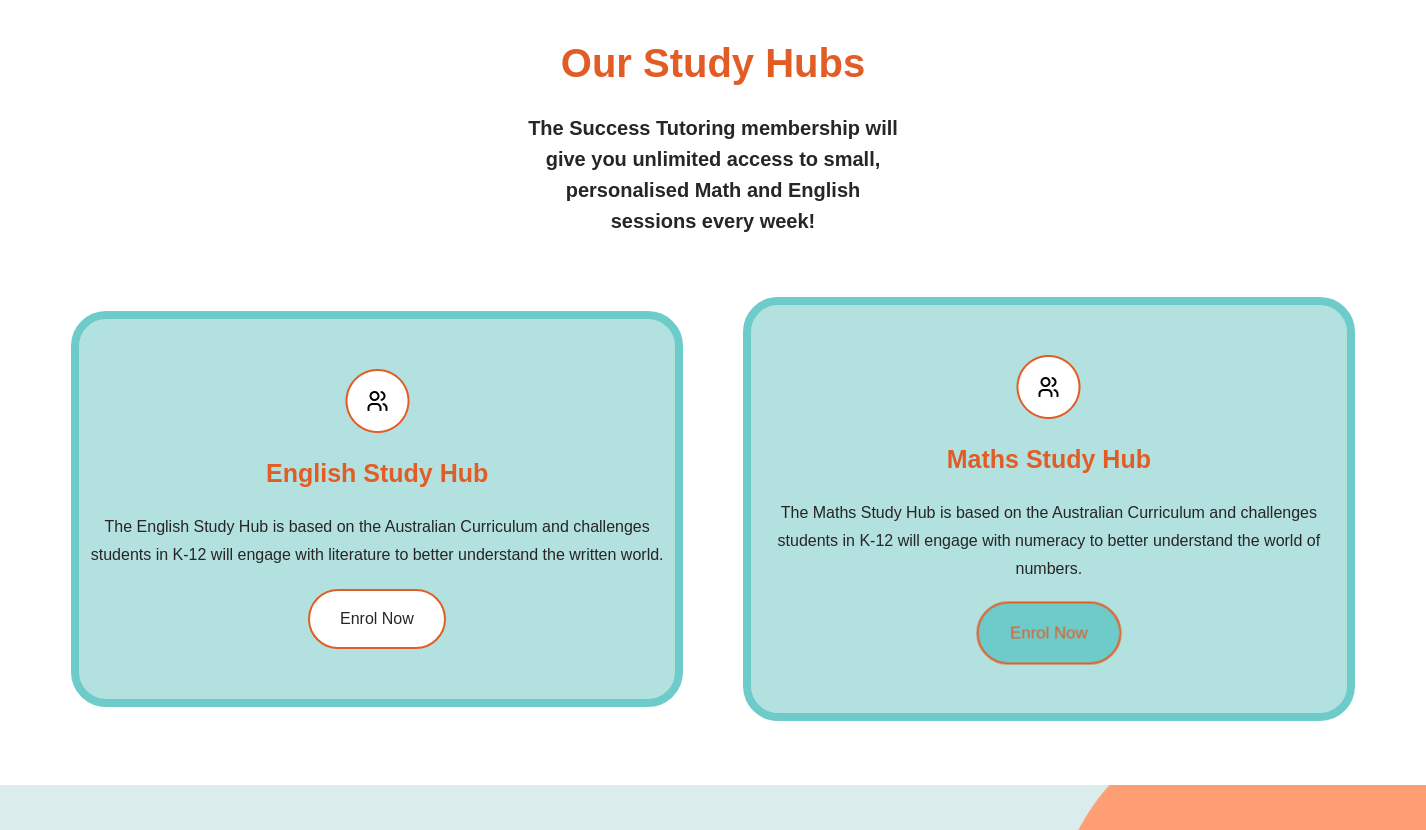 click on "Enrol Now" at bounding box center [1048, 632] 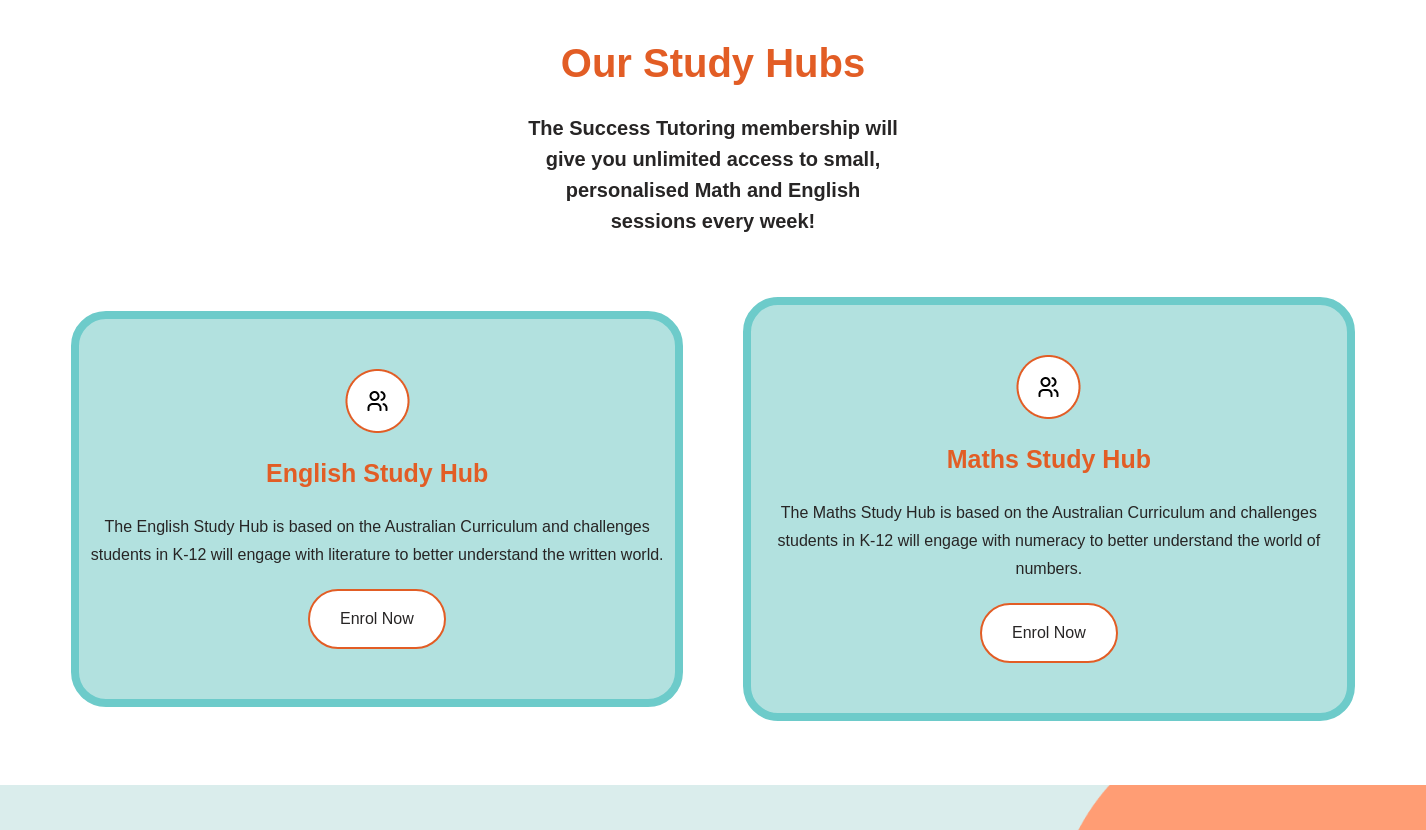 click on "Maths Study Hub
The Maths Study Hub is based on the Australian Curriculum and challenges students in K-12 will engage with numeracy to better understand the world of numbers.
Enrol Now" at bounding box center (1049, 509) 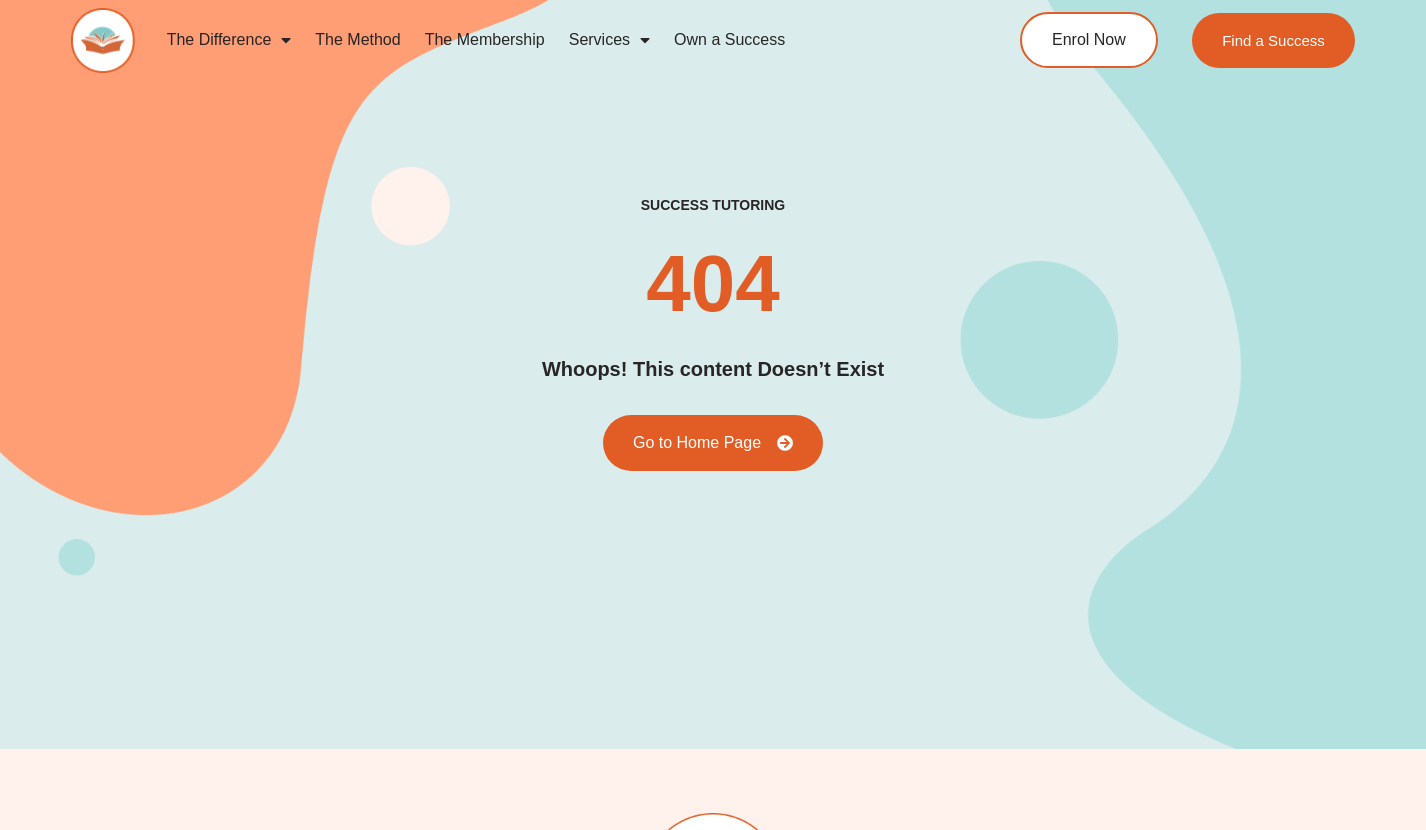 scroll, scrollTop: 0, scrollLeft: 0, axis: both 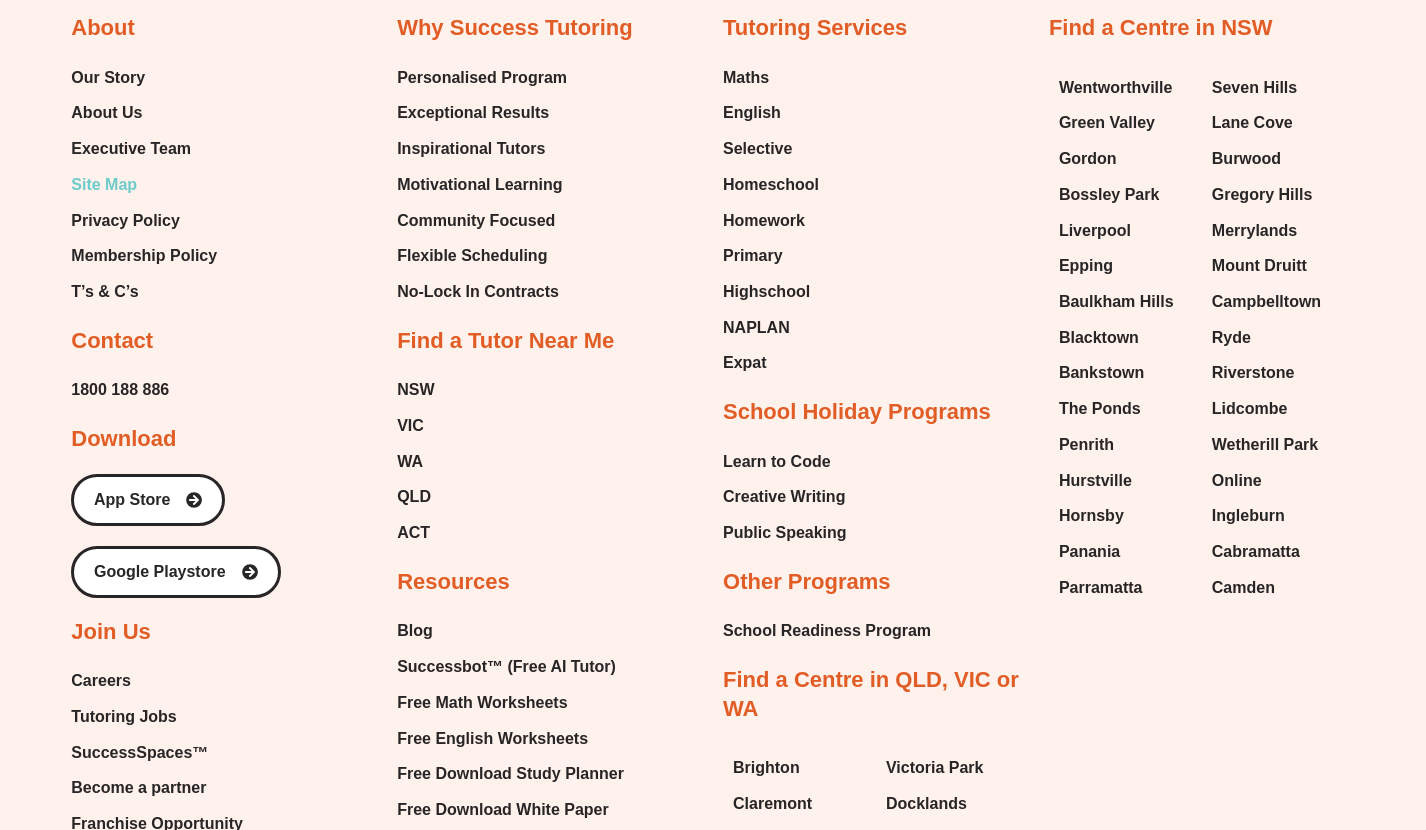 click on "Site Map" at bounding box center (104, 185) 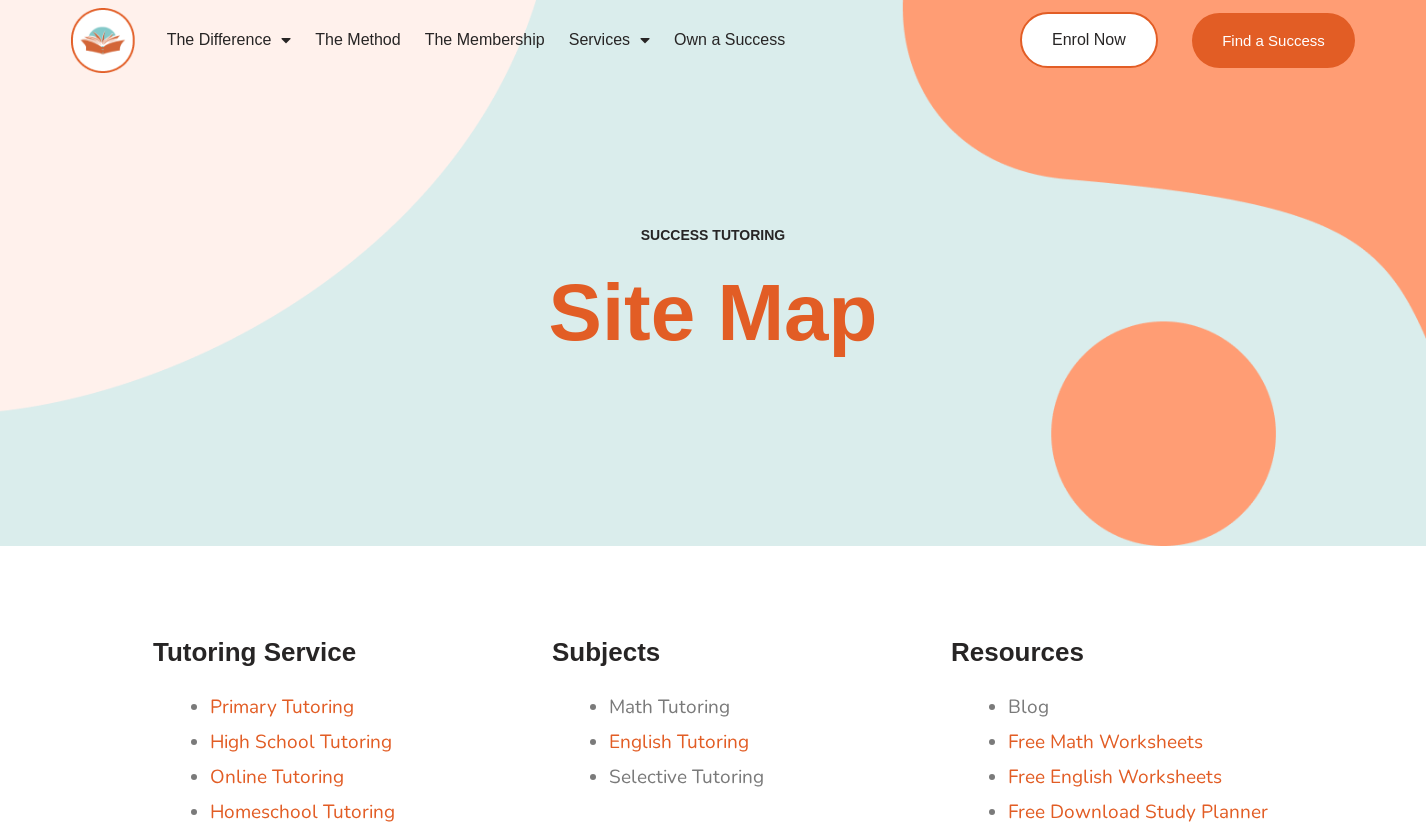 scroll, scrollTop: 93, scrollLeft: 0, axis: vertical 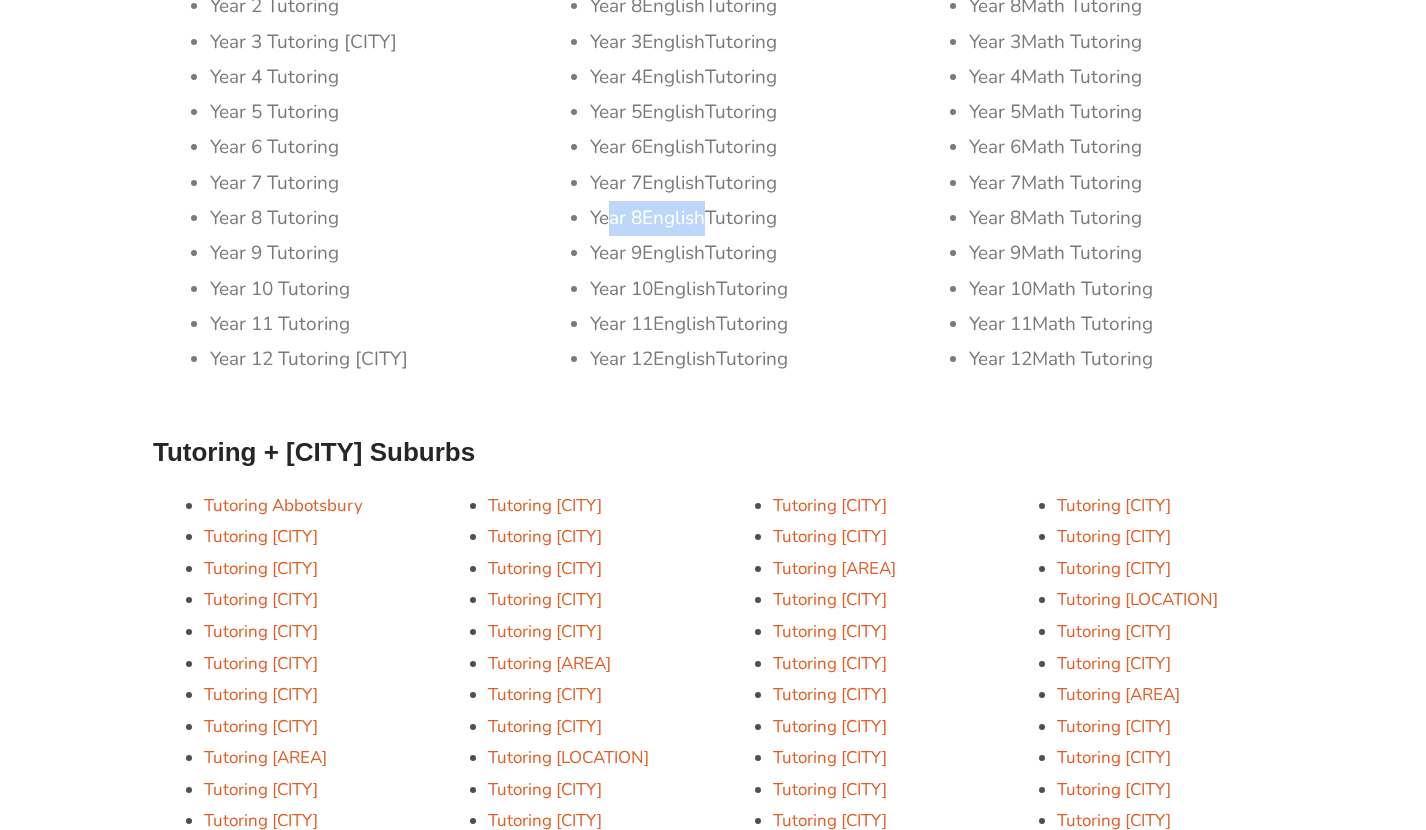 drag, startPoint x: 706, startPoint y: 220, endPoint x: 605, endPoint y: 223, distance: 101.04455 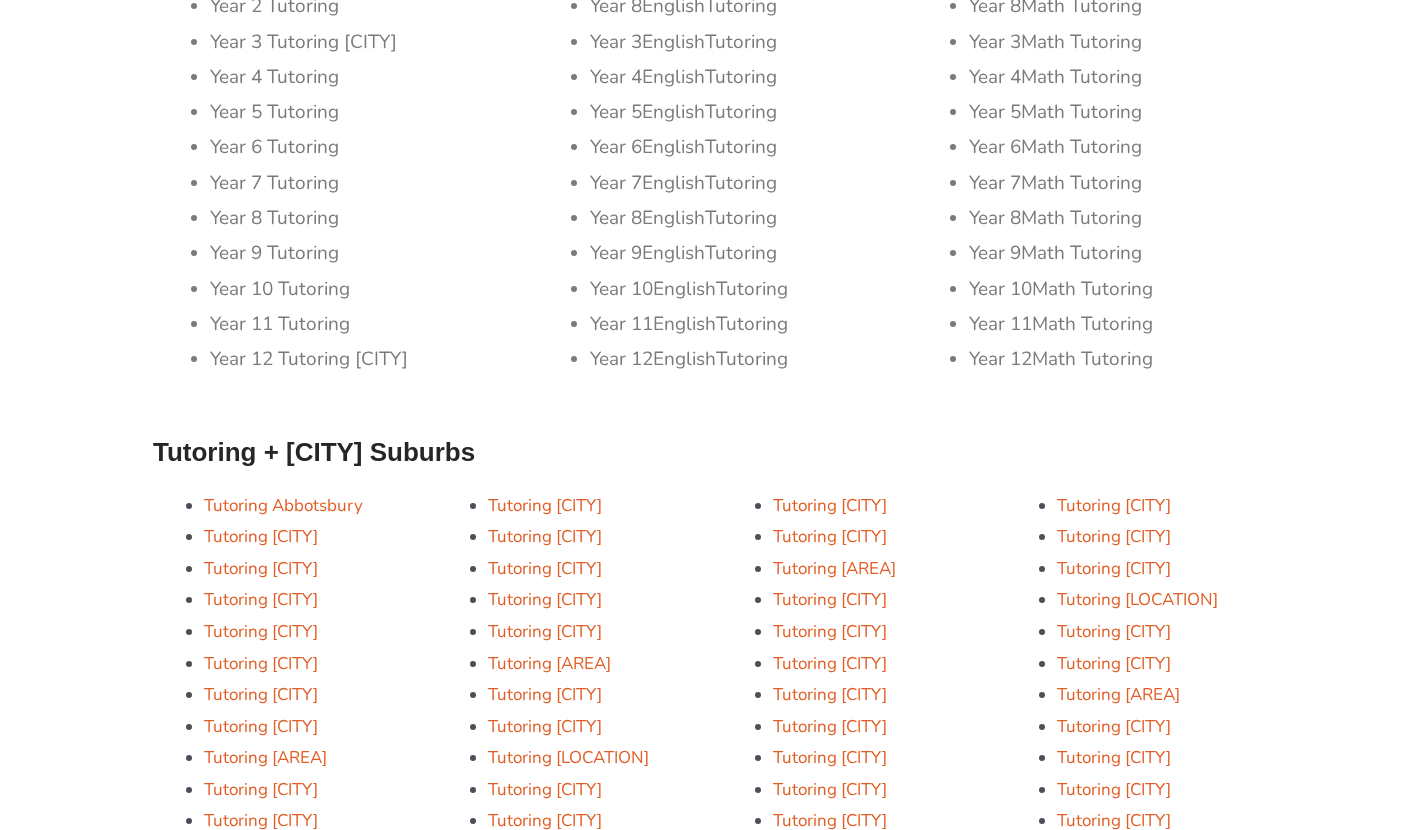 click on "Year 11  English  Tutoring" at bounding box center [741, 324] 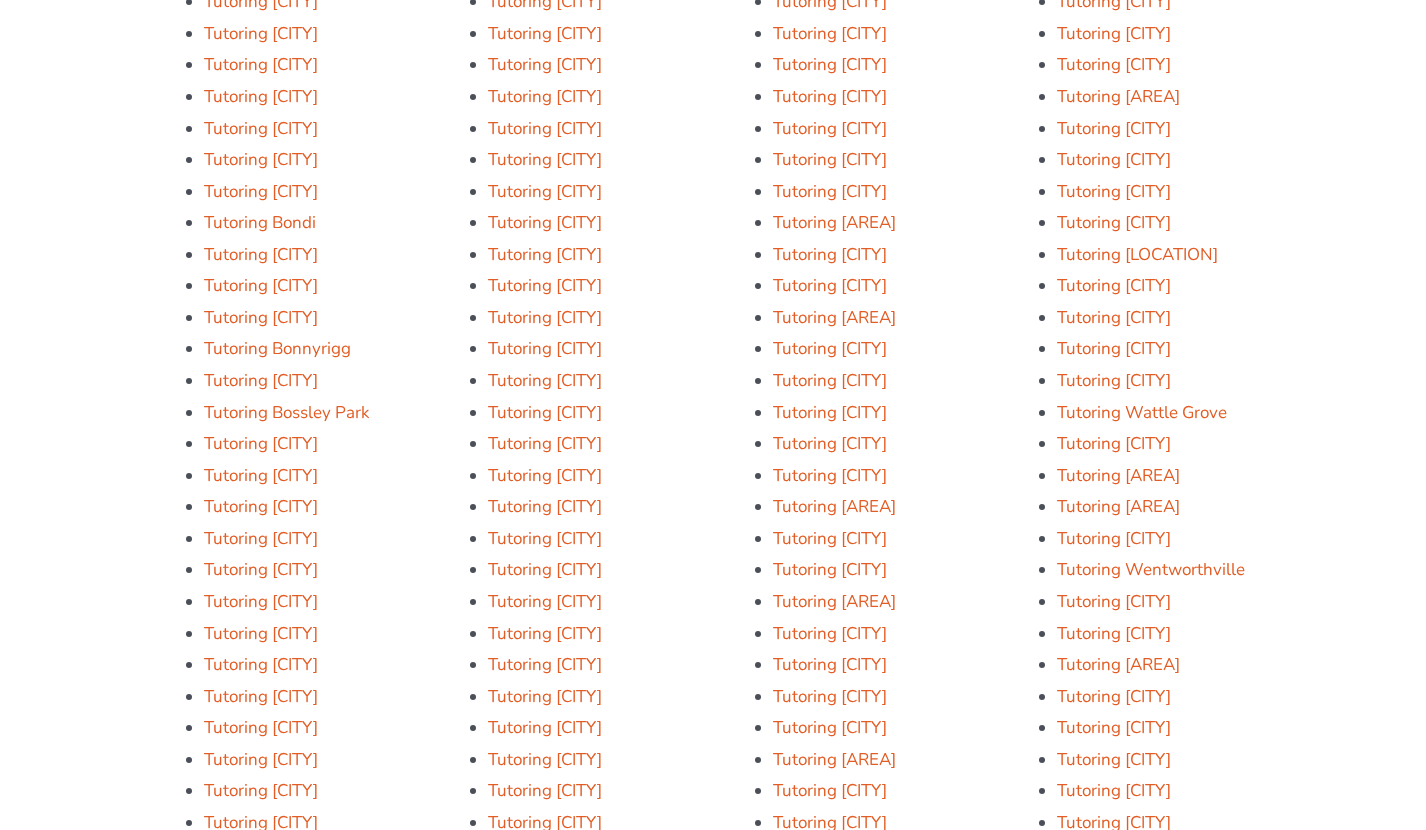 scroll, scrollTop: 3837, scrollLeft: 0, axis: vertical 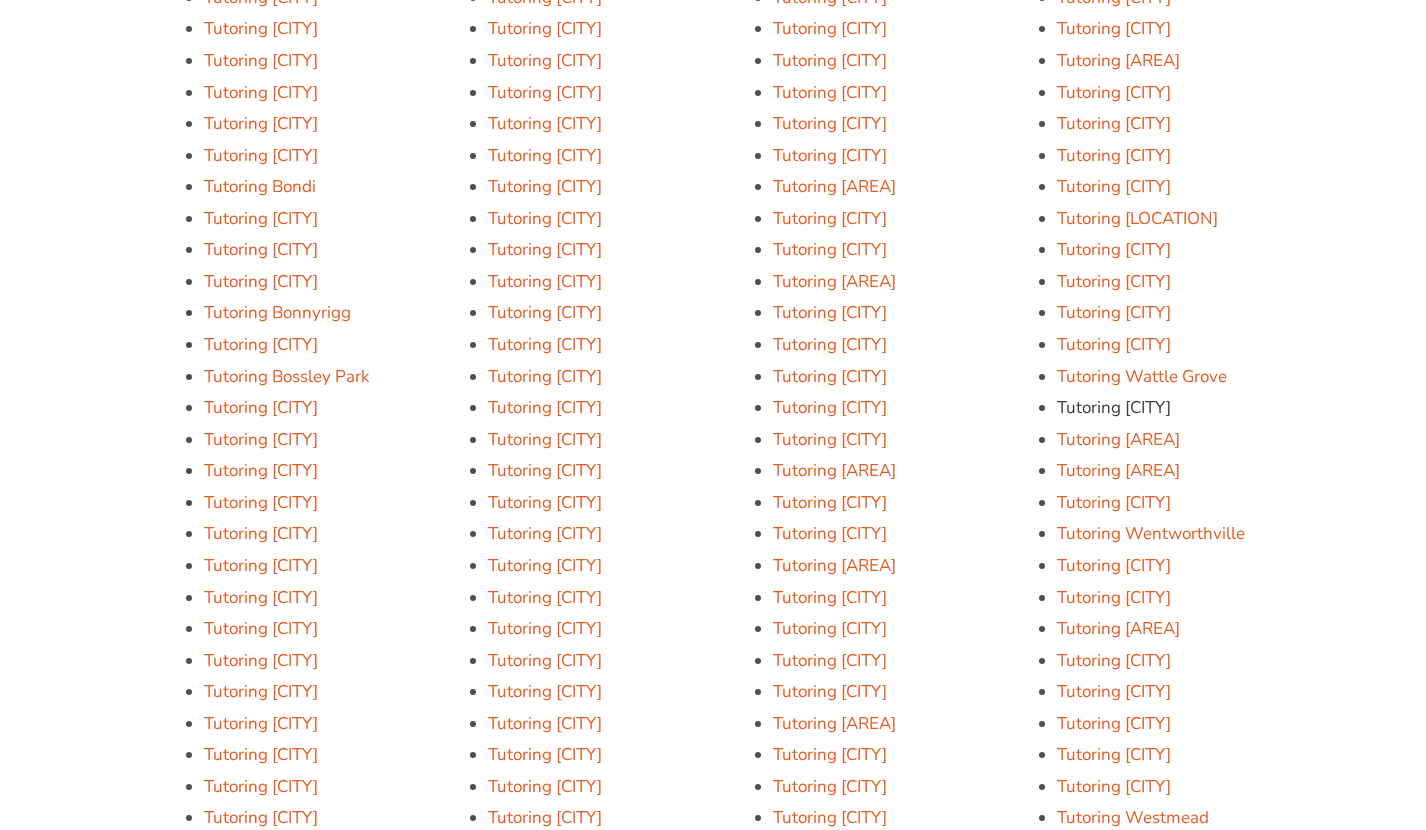 click on "Tutoring [CITY]" at bounding box center (1114, 407) 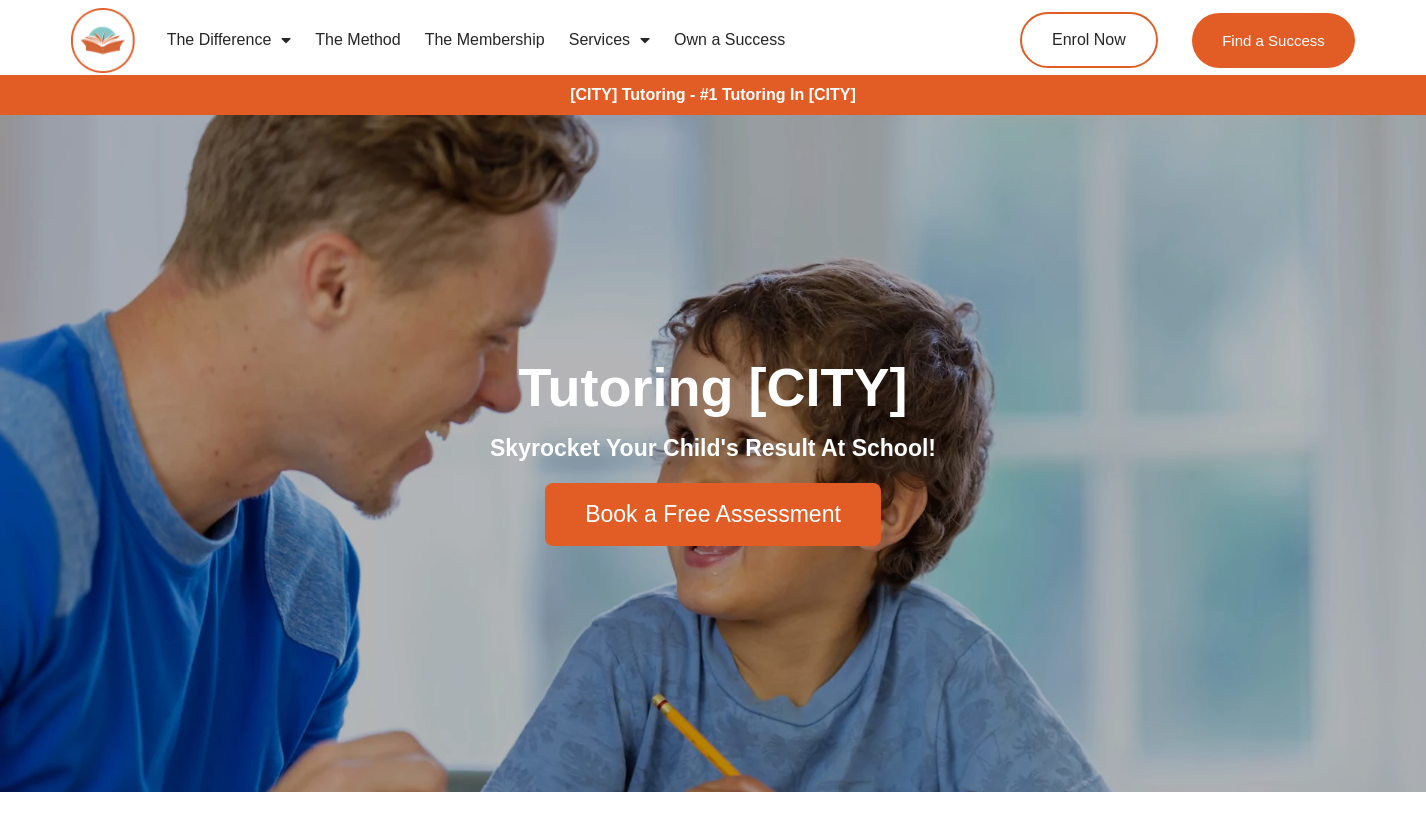 scroll, scrollTop: 0, scrollLeft: 0, axis: both 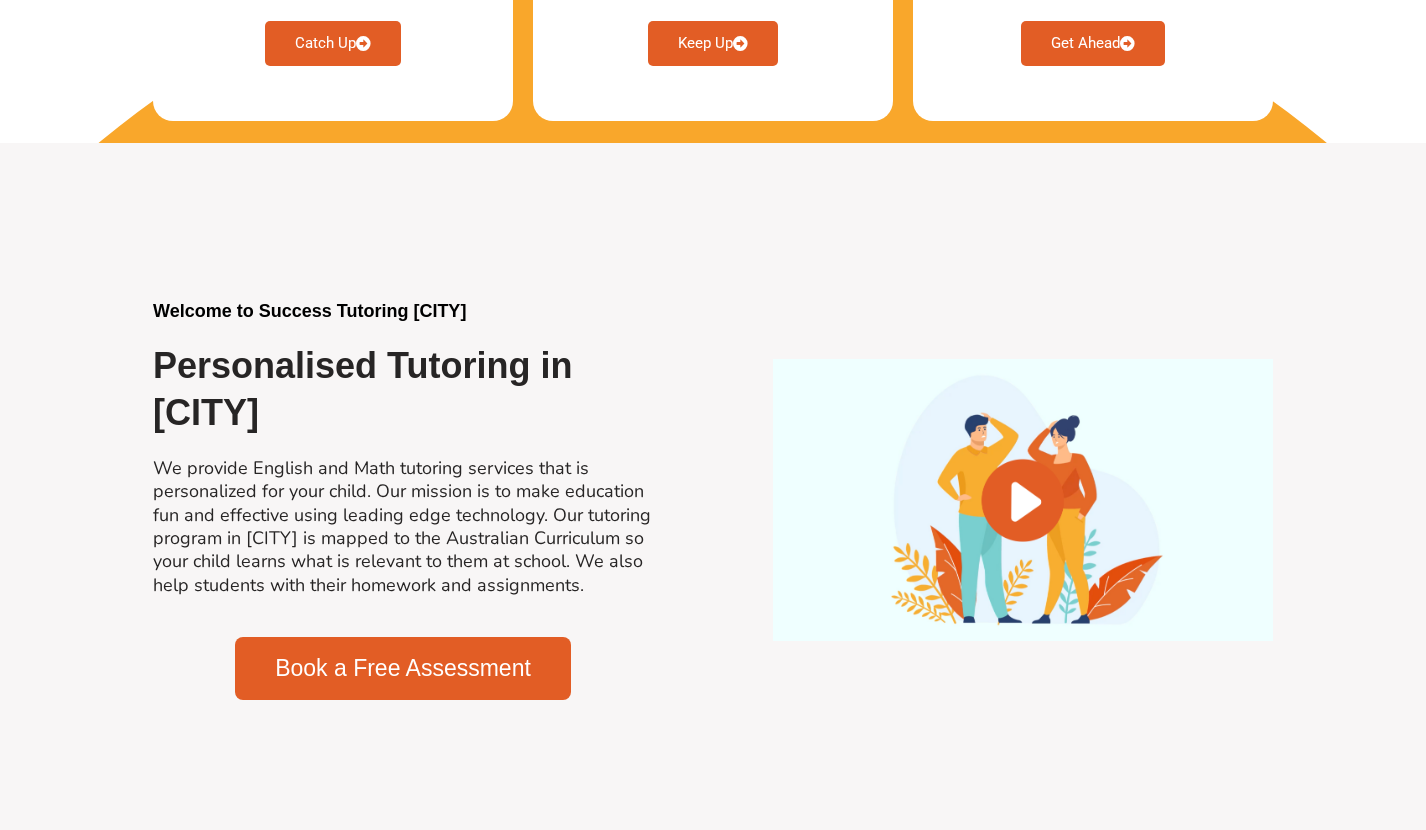 drag, startPoint x: 498, startPoint y: 302, endPoint x: 261, endPoint y: 293, distance: 237.17082 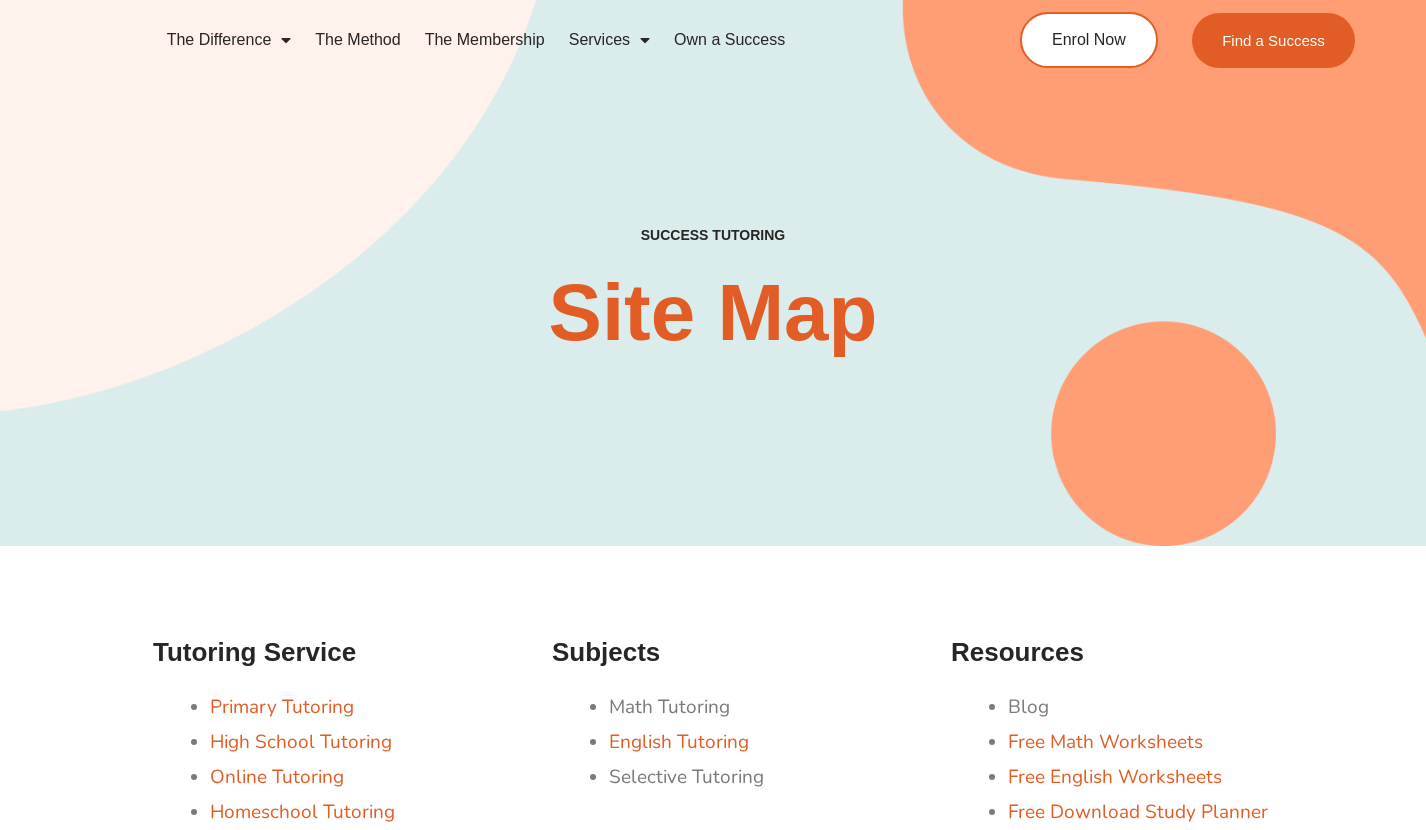 scroll, scrollTop: 3837, scrollLeft: 0, axis: vertical 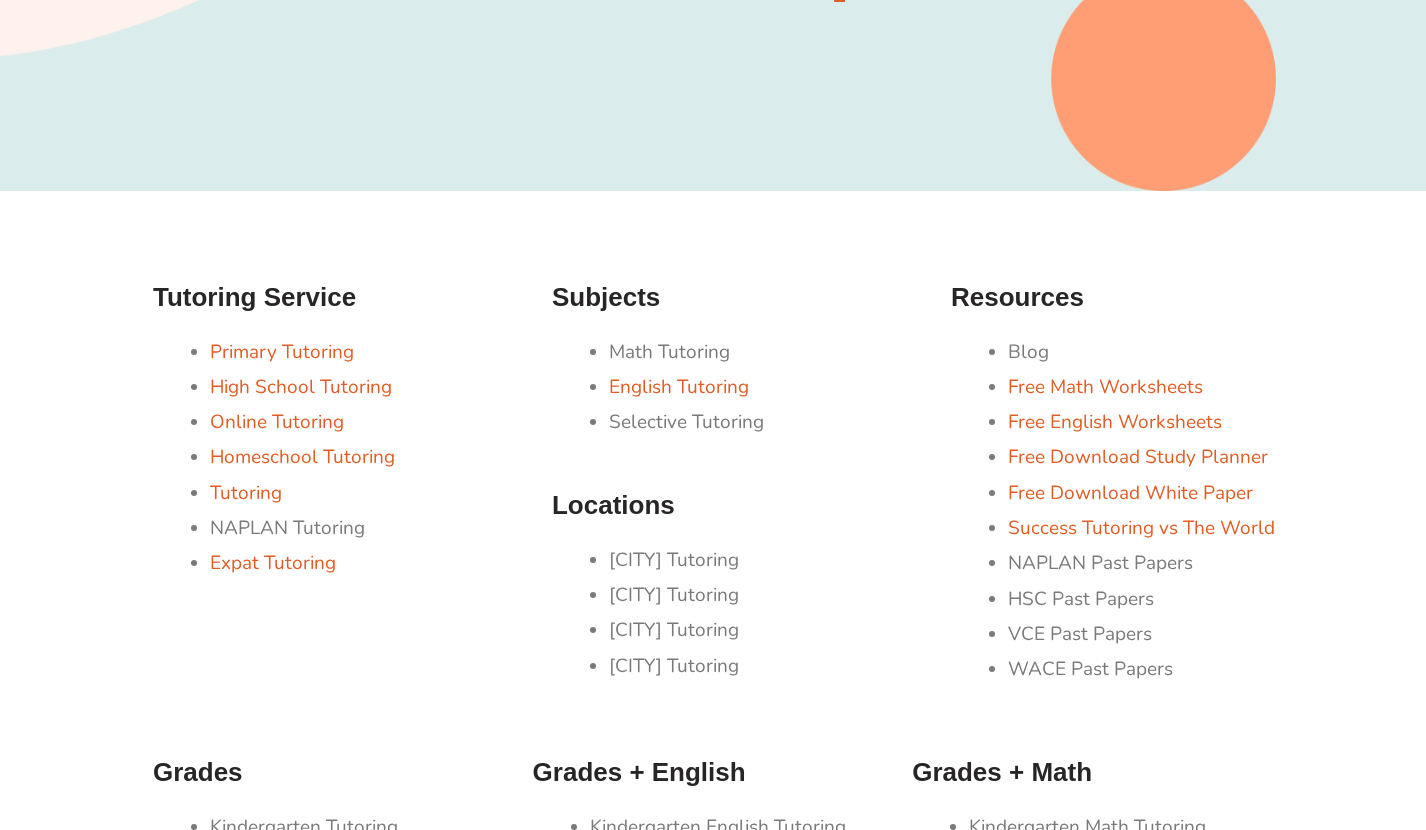 click on "[CITY] Tutoring" at bounding box center [770, 560] 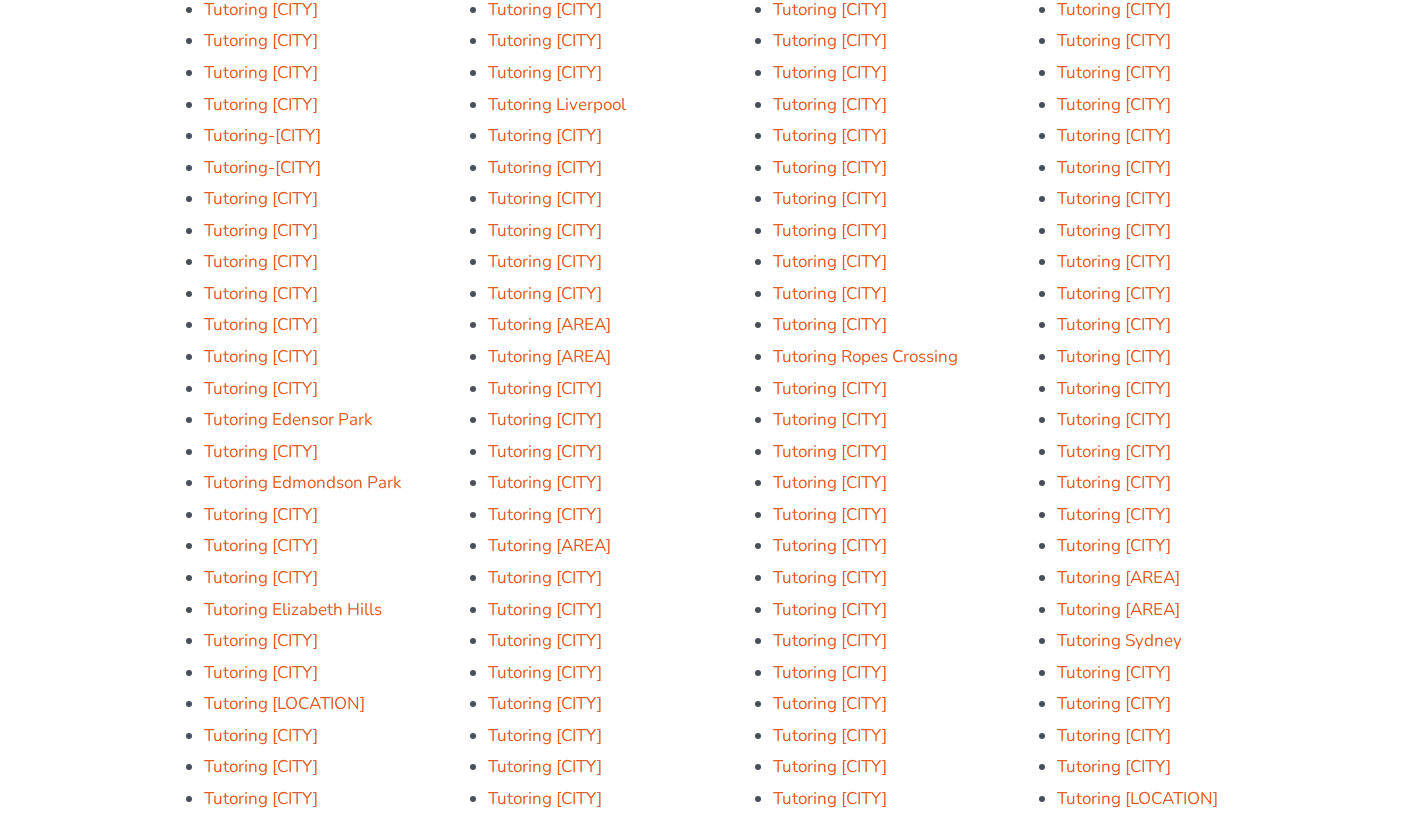 scroll, scrollTop: 5852, scrollLeft: 0, axis: vertical 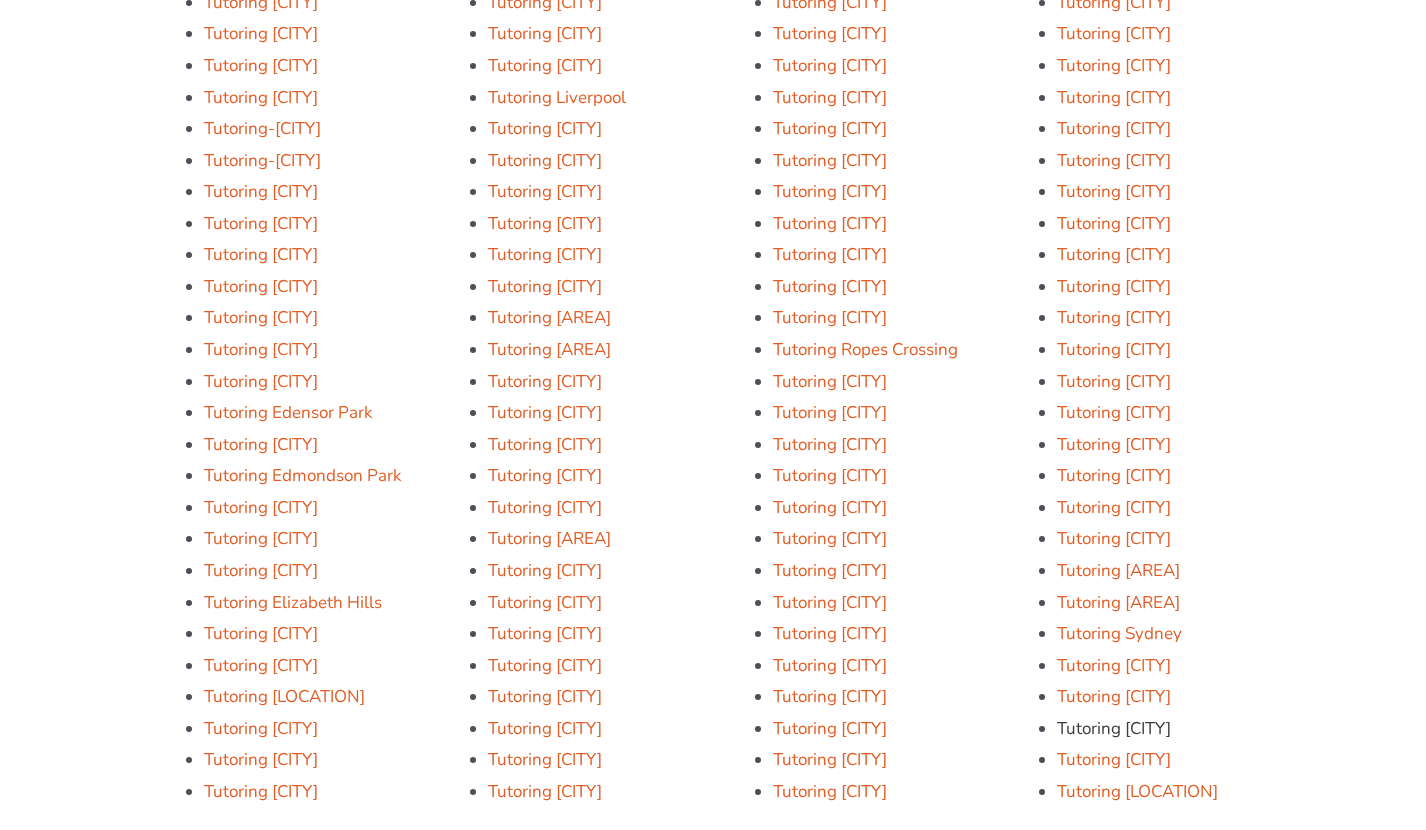 click on "Tutoring [CITY]" at bounding box center [1114, 728] 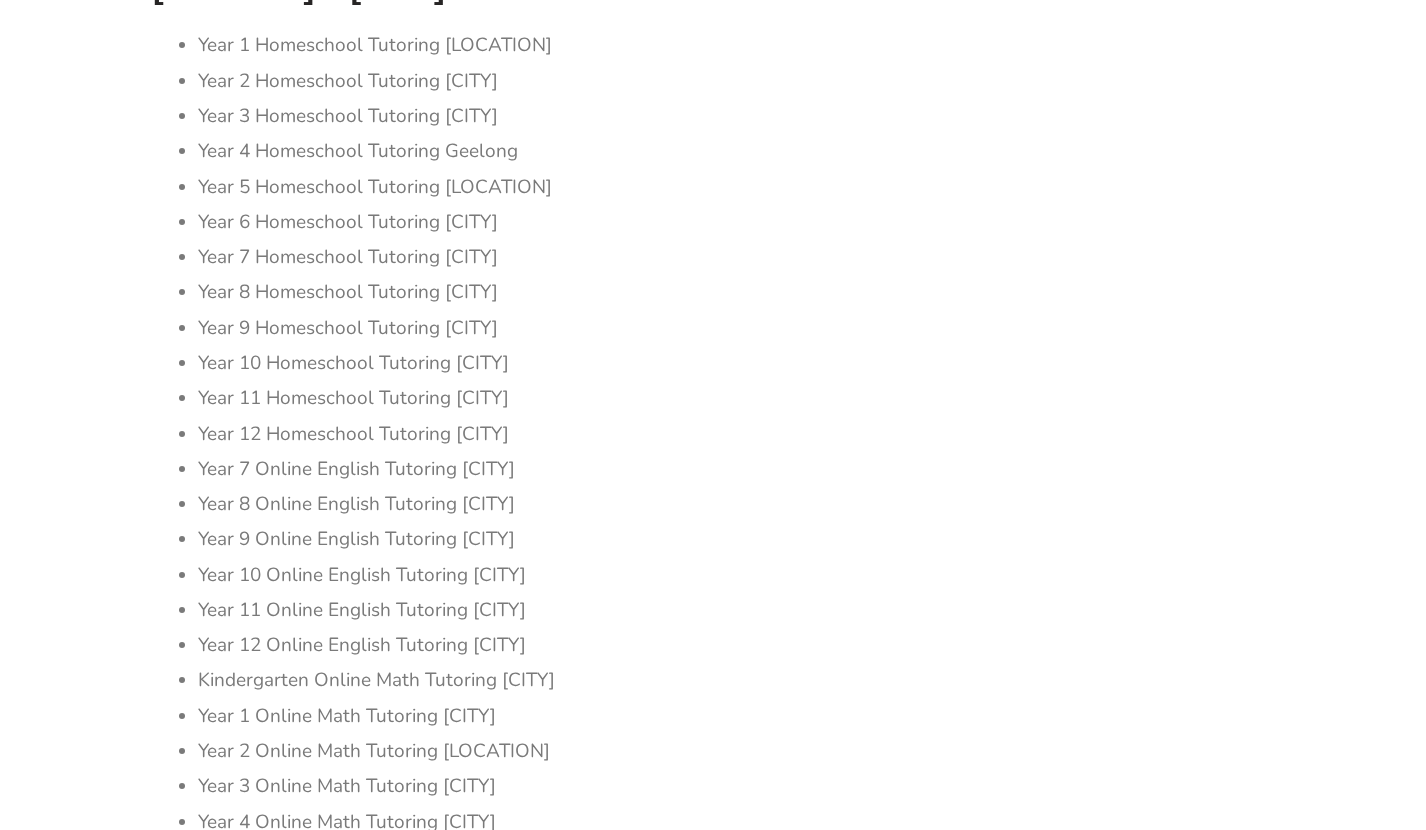 scroll, scrollTop: 6802, scrollLeft: 0, axis: vertical 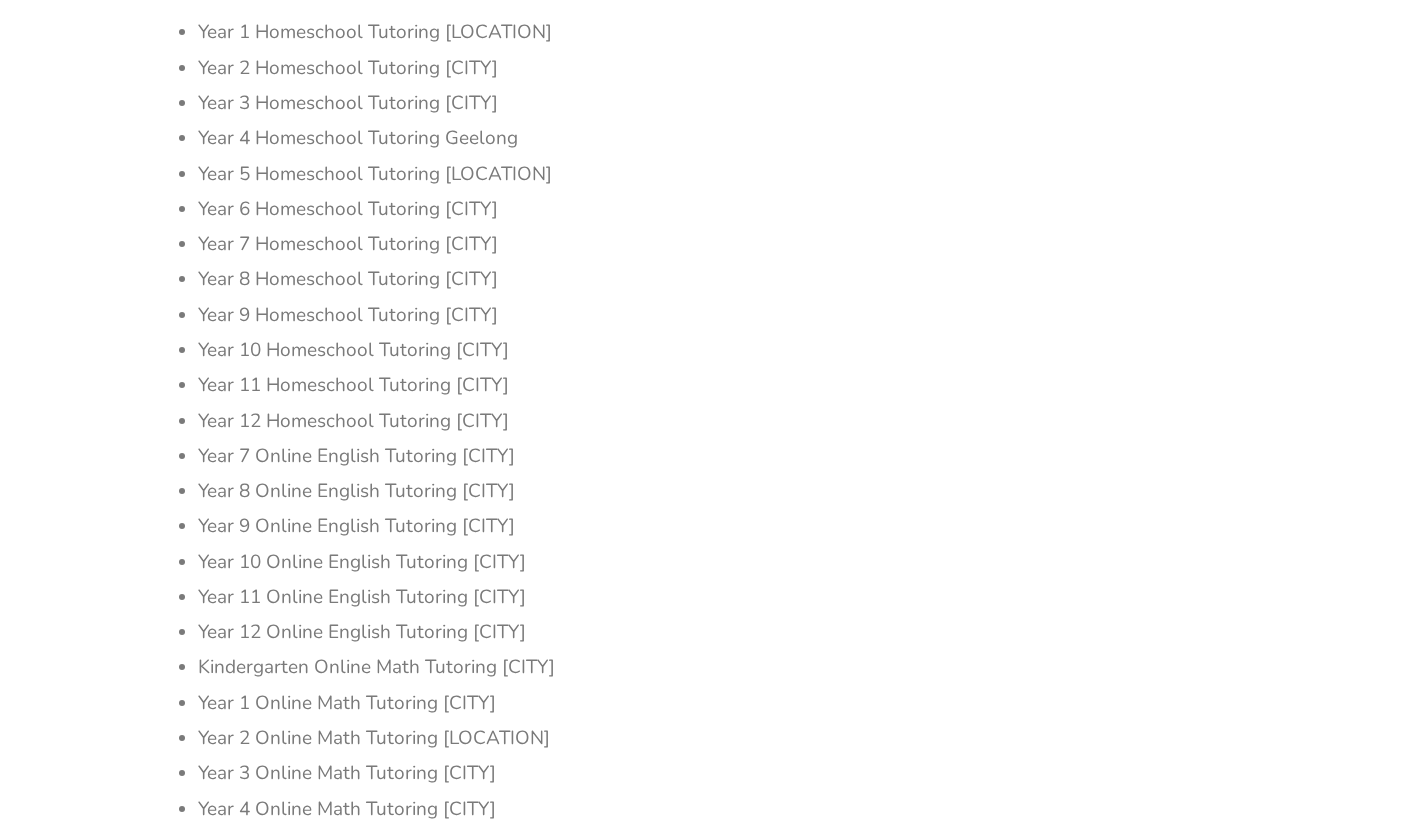 click on "Year 12 Homeschool Tutoring [CITY]" at bounding box center (353, 421) 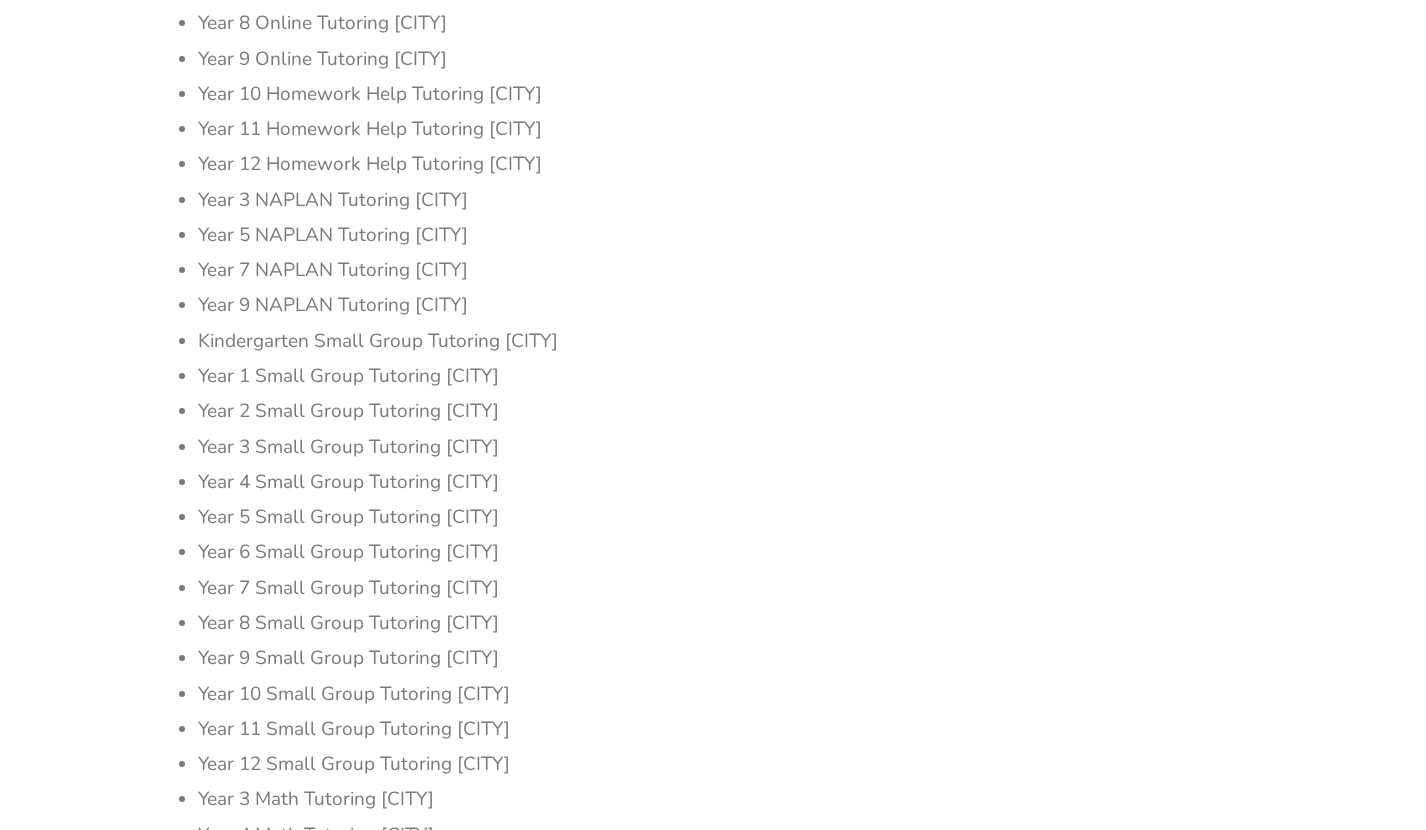 scroll, scrollTop: 46691, scrollLeft: 0, axis: vertical 